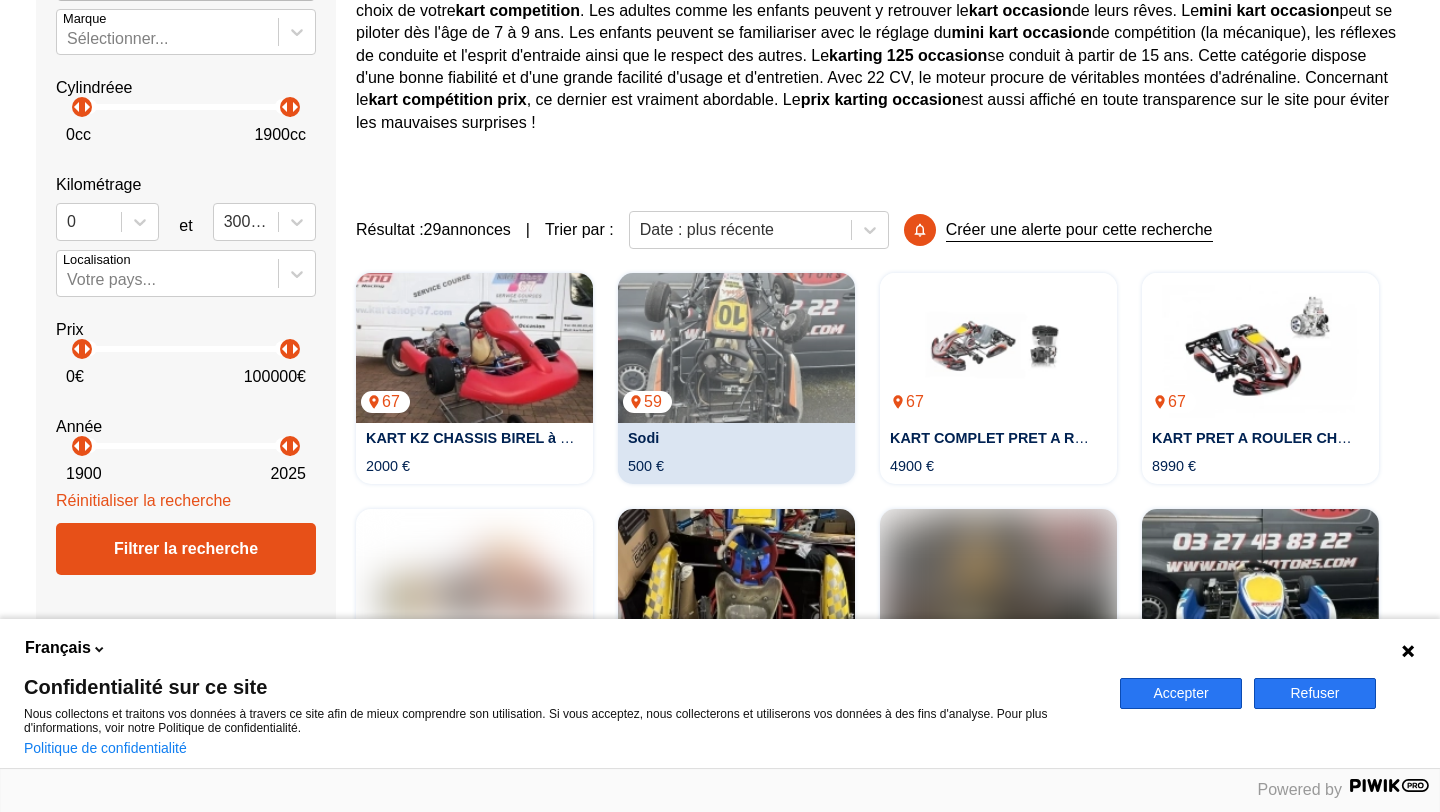 scroll, scrollTop: 410, scrollLeft: 0, axis: vertical 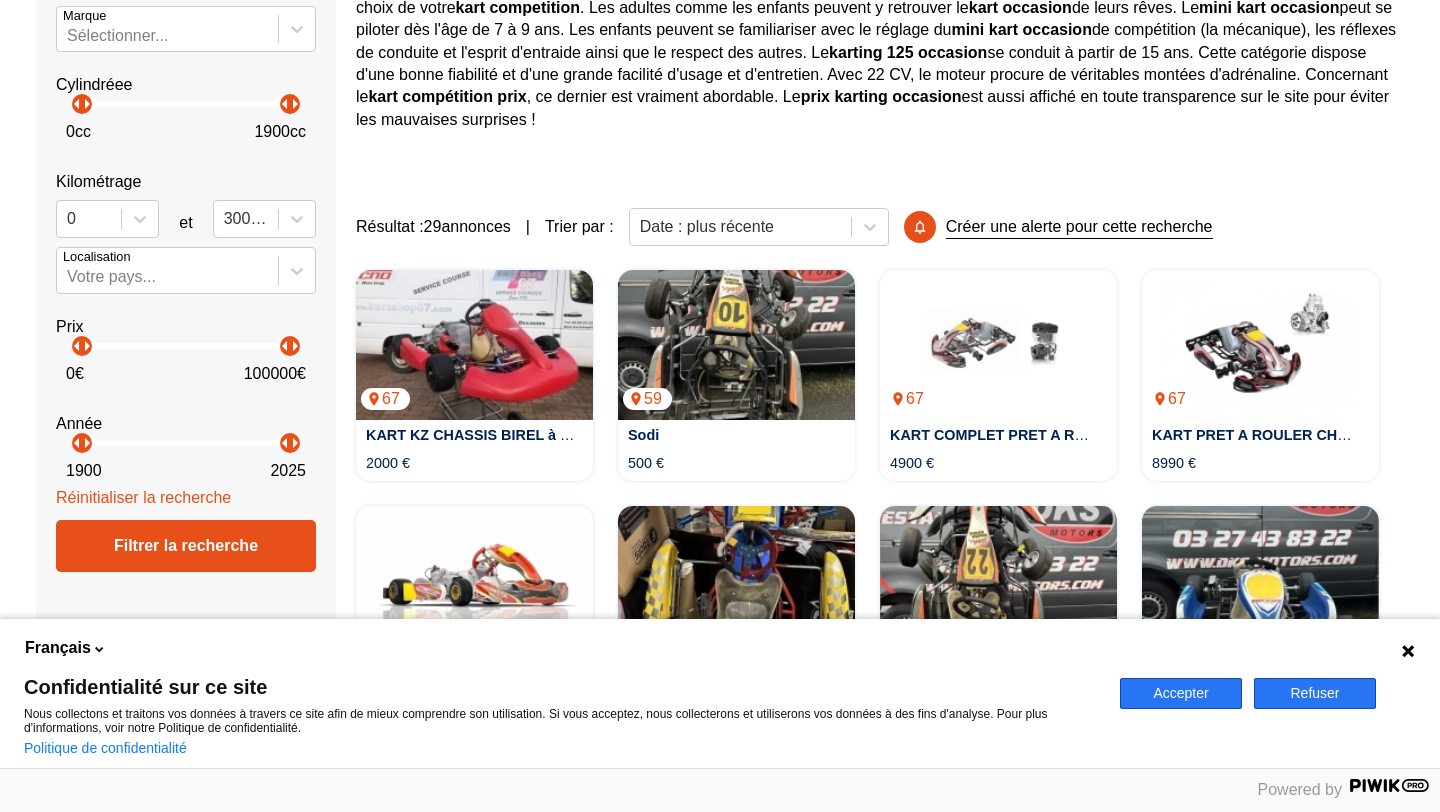click at bounding box center [1408, 651] 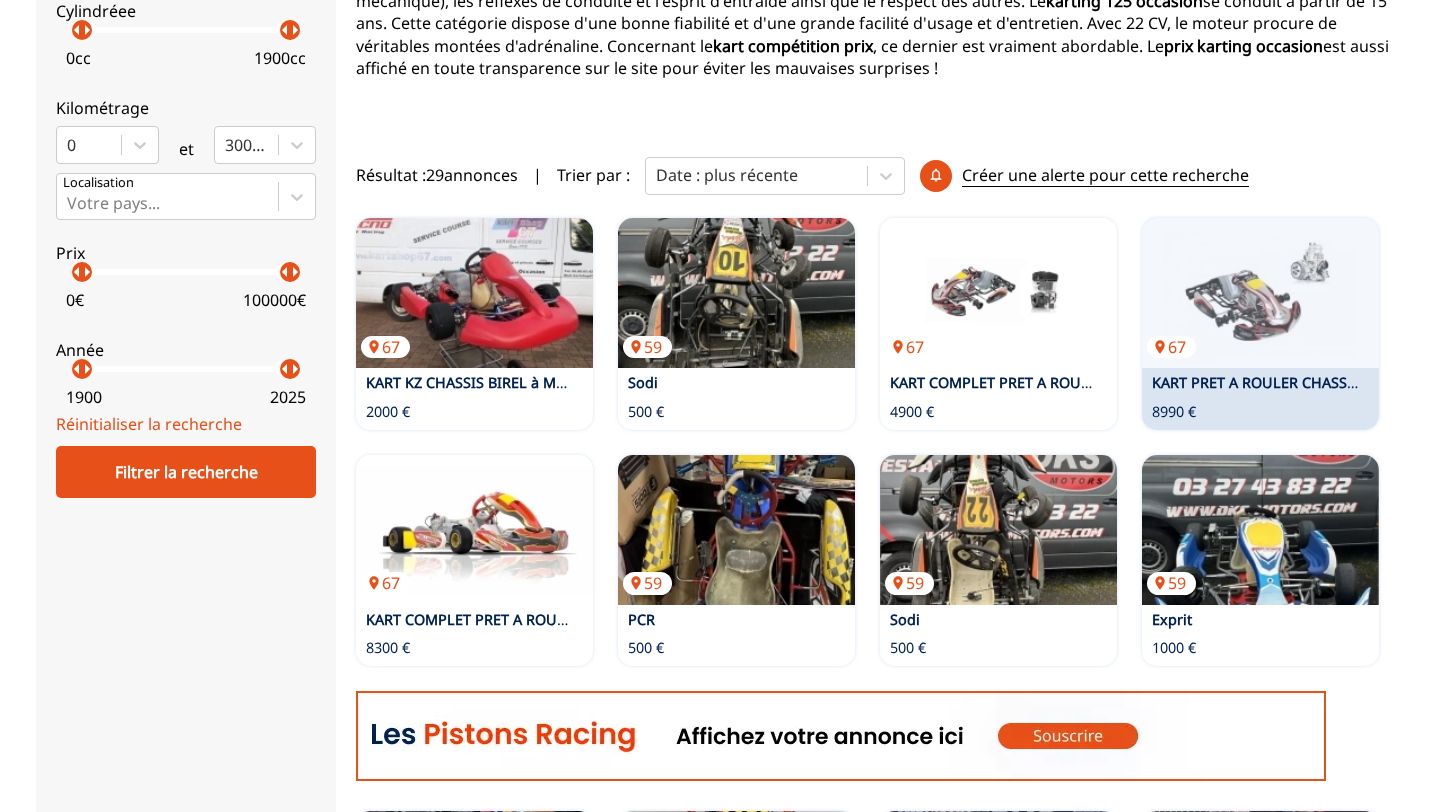 scroll, scrollTop: 485, scrollLeft: 0, axis: vertical 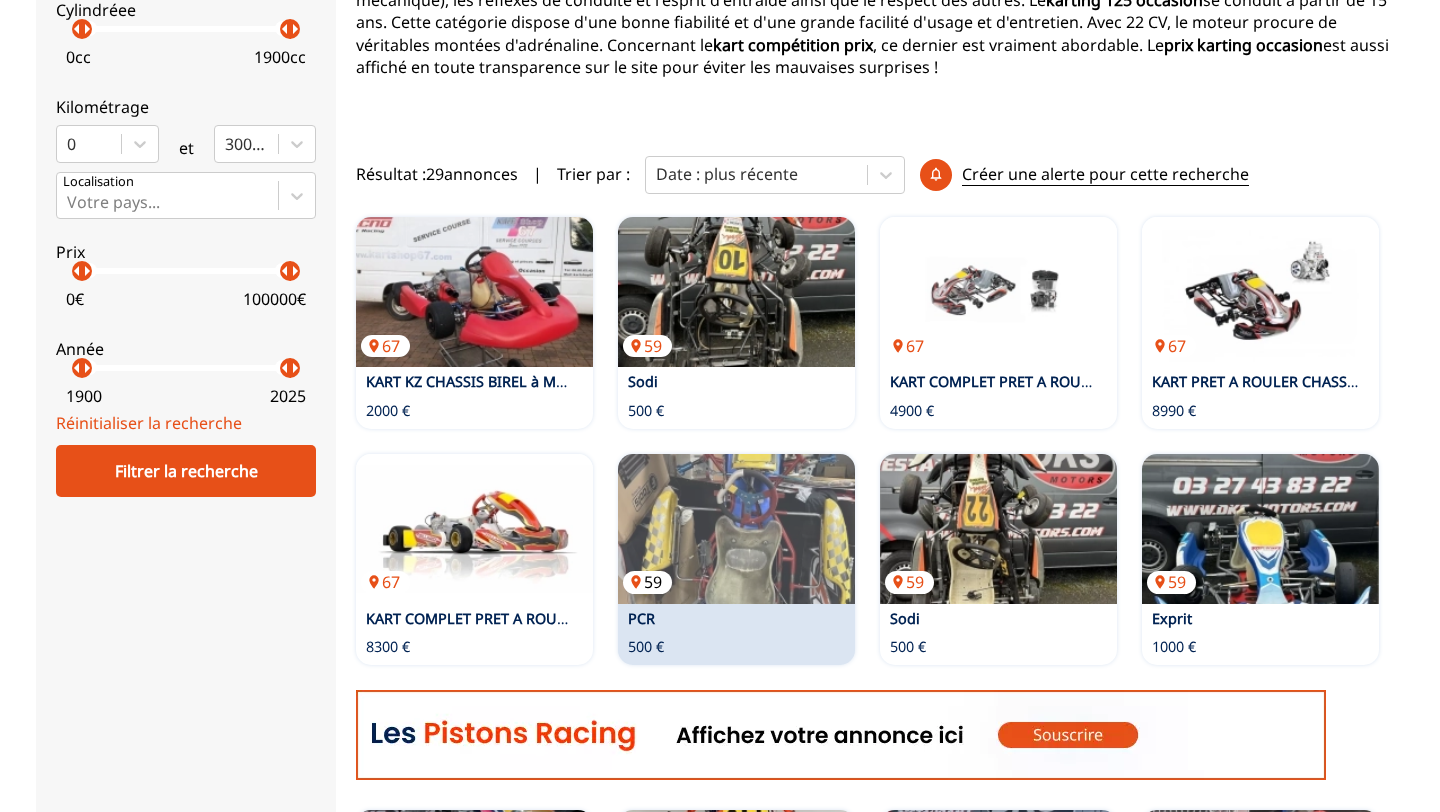click at bounding box center [736, 529] 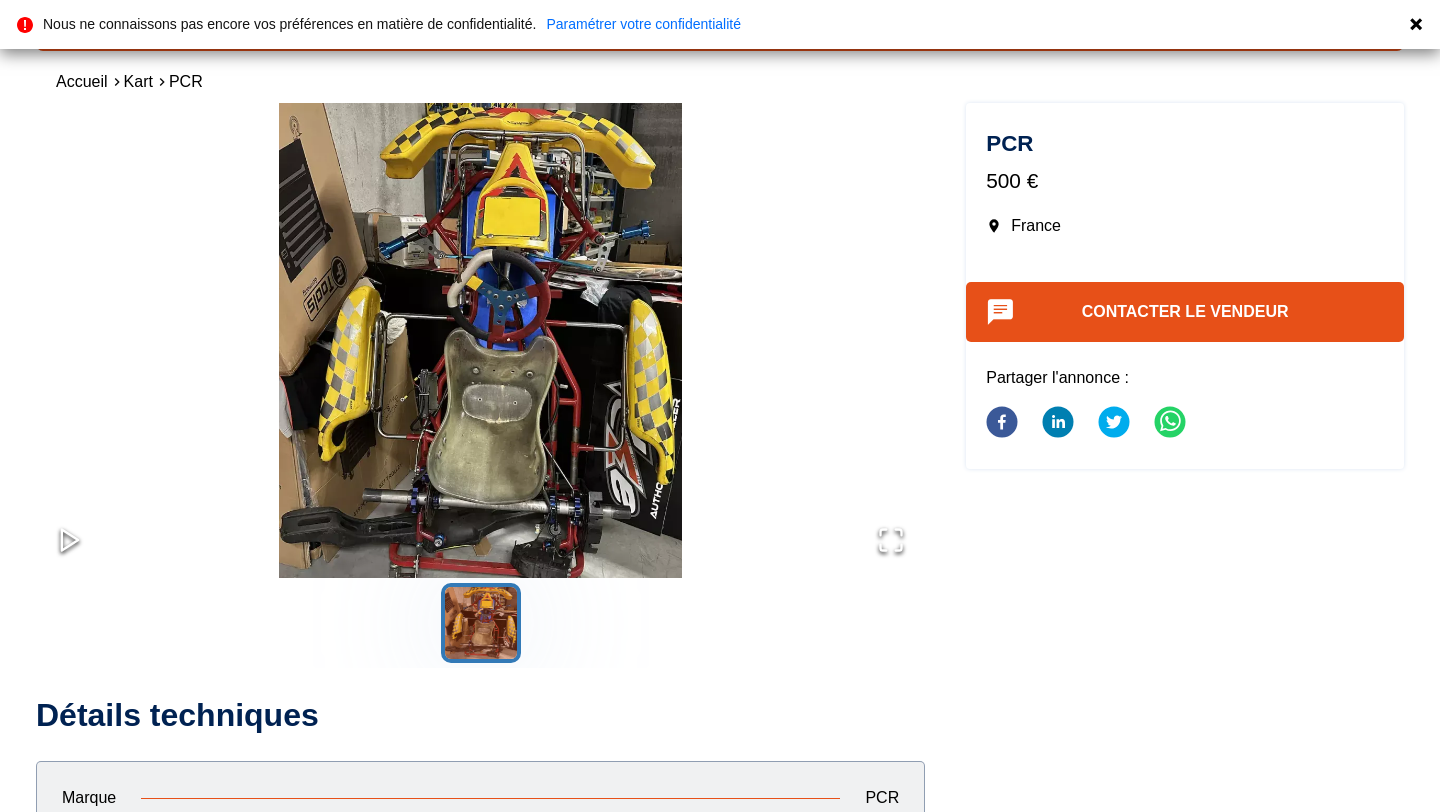 scroll, scrollTop: 0, scrollLeft: 0, axis: both 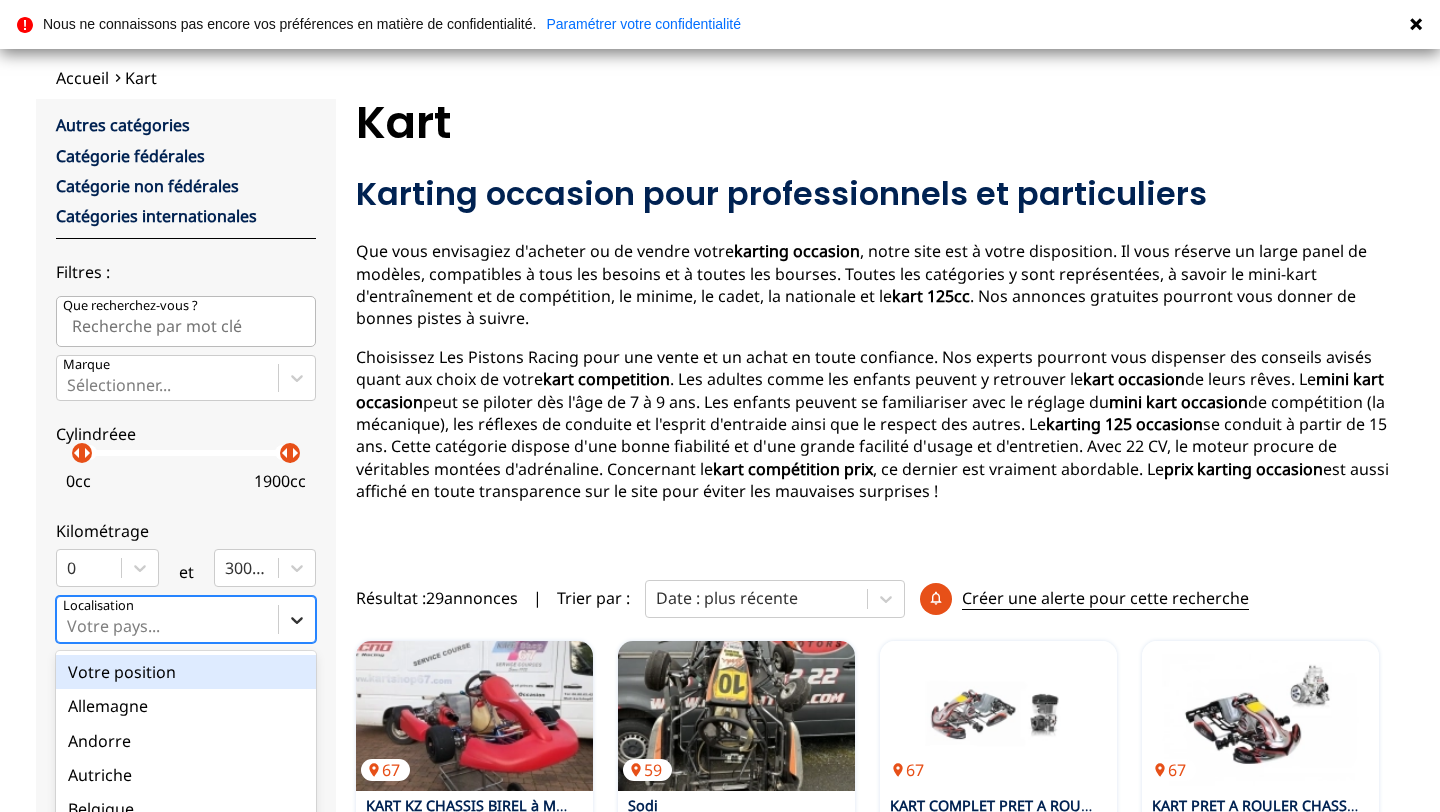 click on "option Votre position focused, 1 of 18. 18 results available. Use Up and Down to choose options, press Enter to select the currently focused option, press Escape to exit the menu, press Tab to select the option and exit the menu. Votre pays... Votre position Allemagne Andorre Autriche Belgique Danemark Espagne Finlande France Italie Luxembourg Monaco Norvège Pays-bas Portugal Royaume-Uni Suède Suisse" at bounding box center (186, 619) 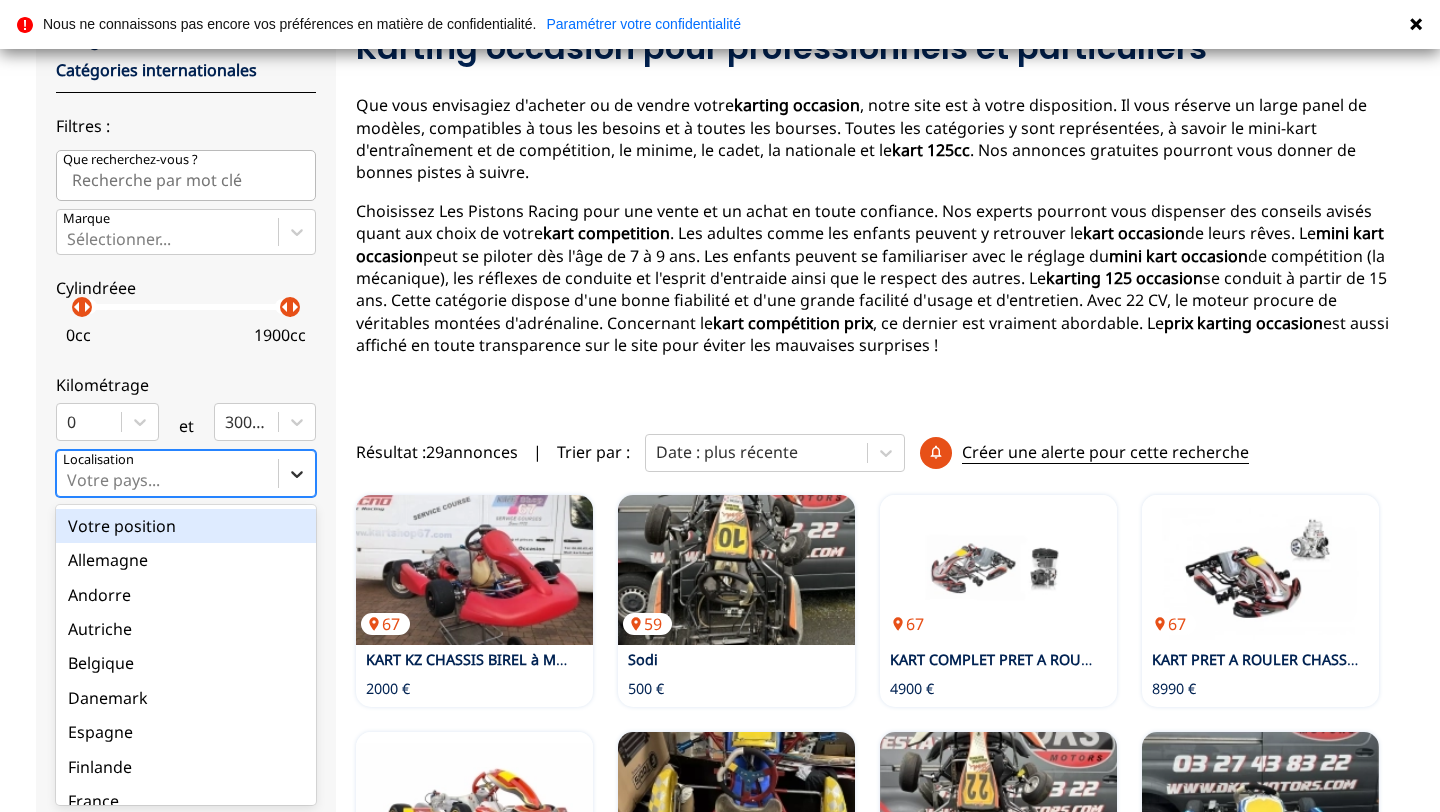 scroll, scrollTop: 208, scrollLeft: 0, axis: vertical 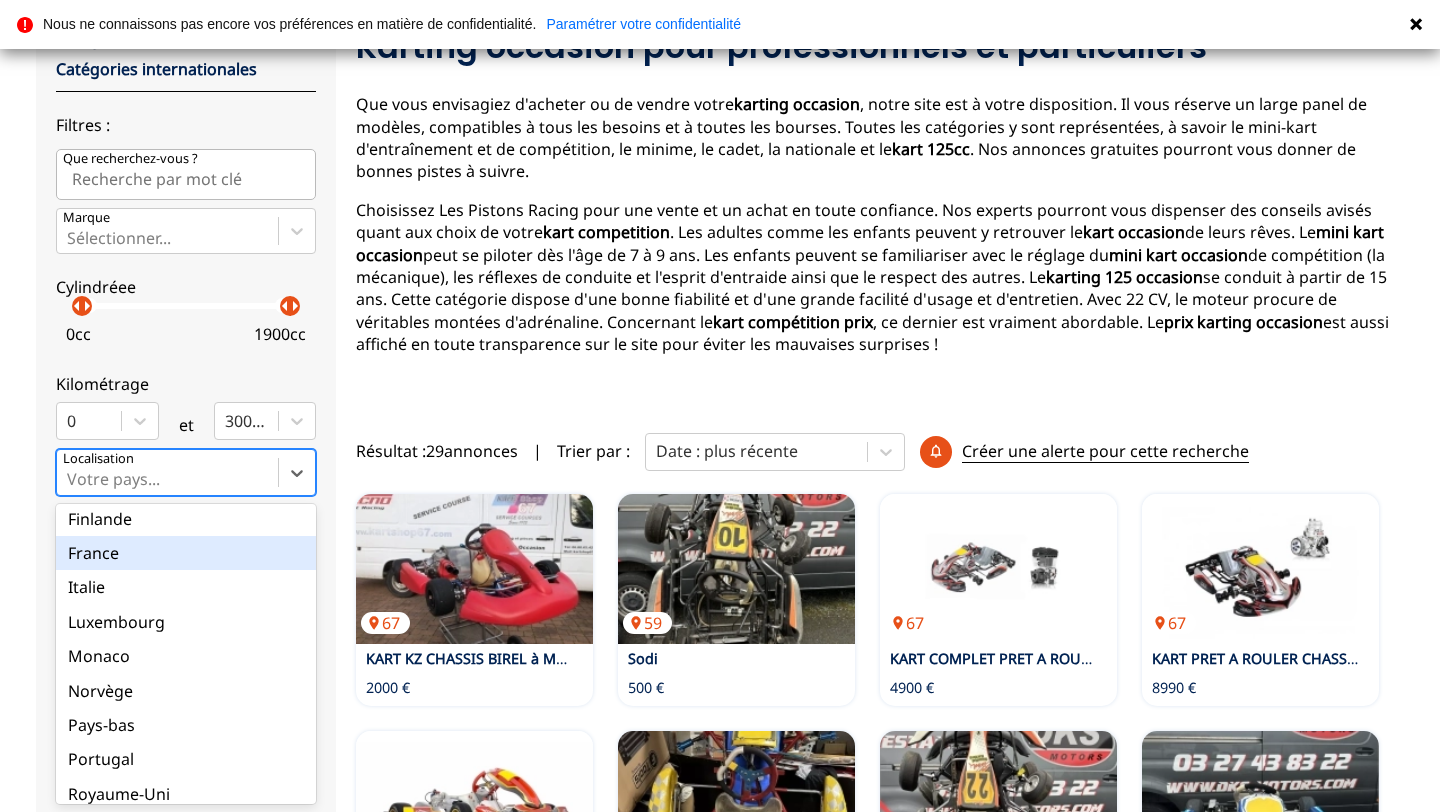 click on "France" at bounding box center (186, 553) 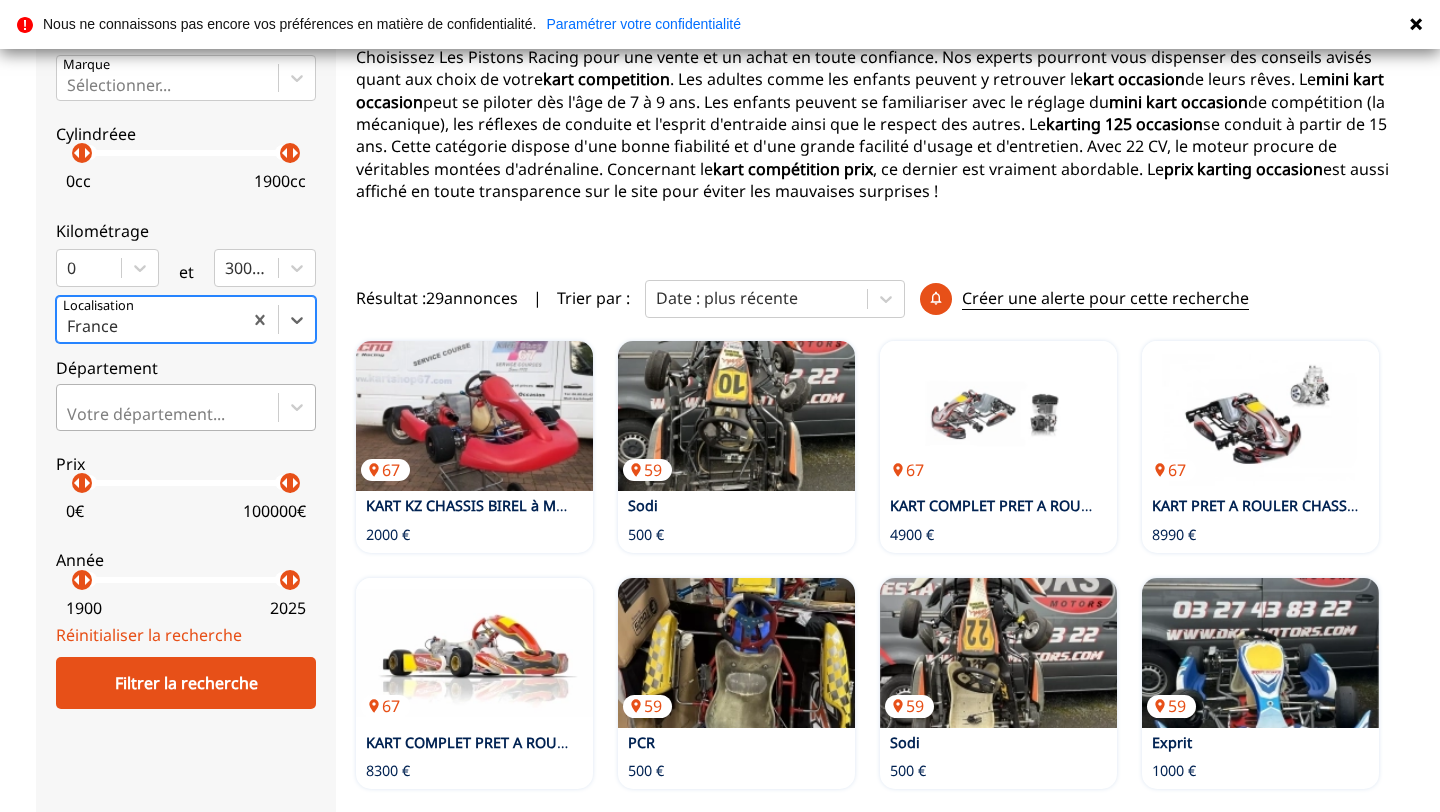 scroll, scrollTop: 392, scrollLeft: 0, axis: vertical 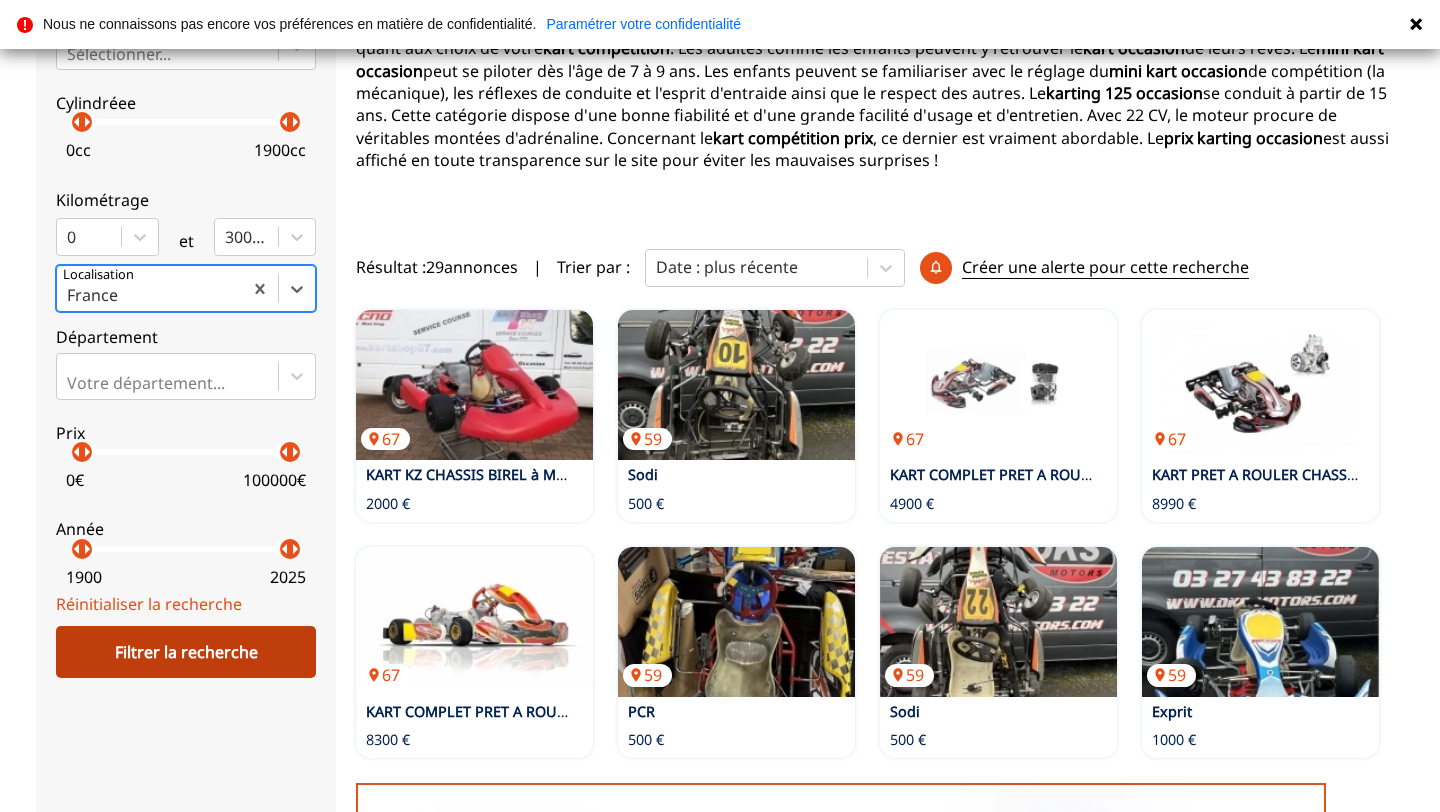 click on "Filtrer la recherche" at bounding box center (186, 652) 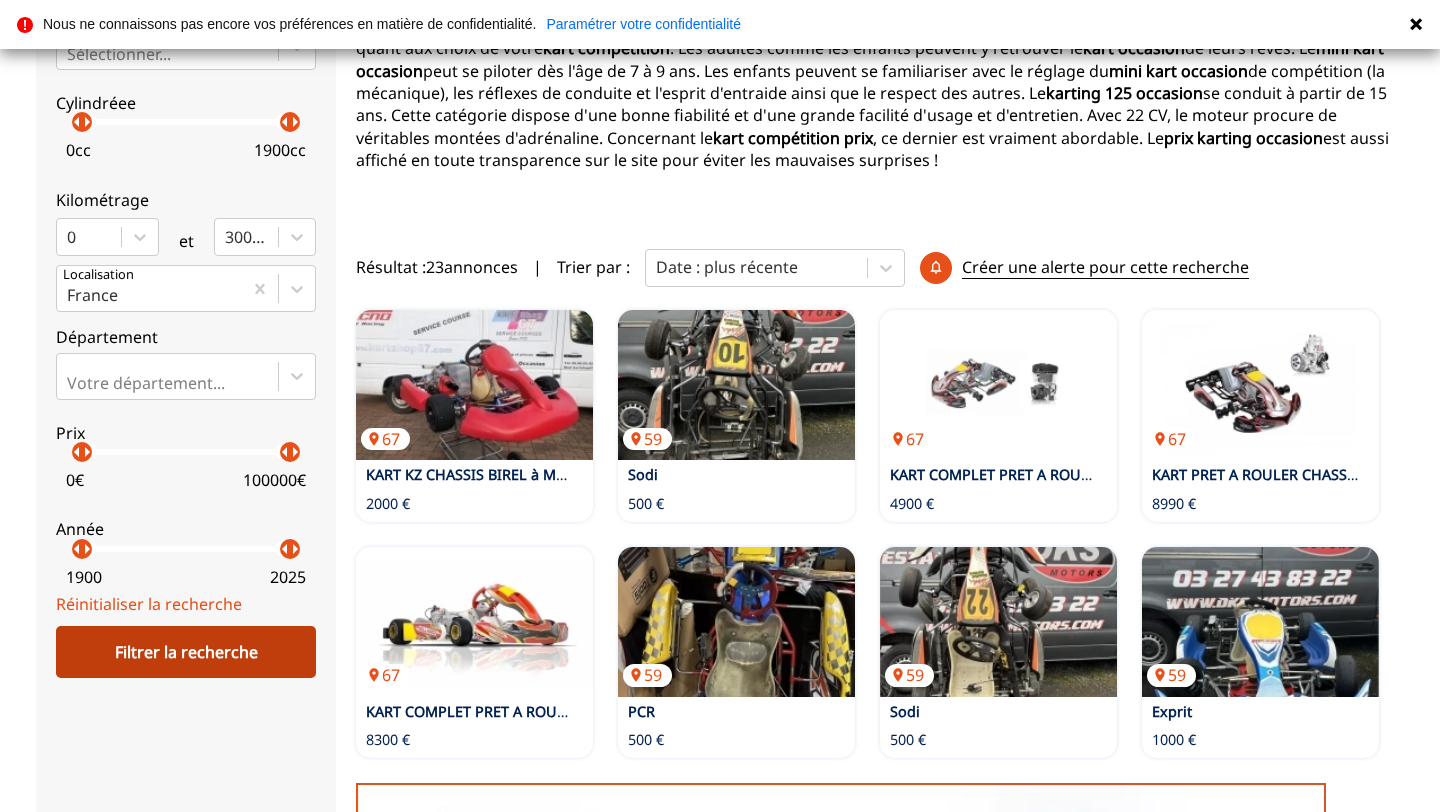 click on "Filtrer la recherche" at bounding box center (186, 652) 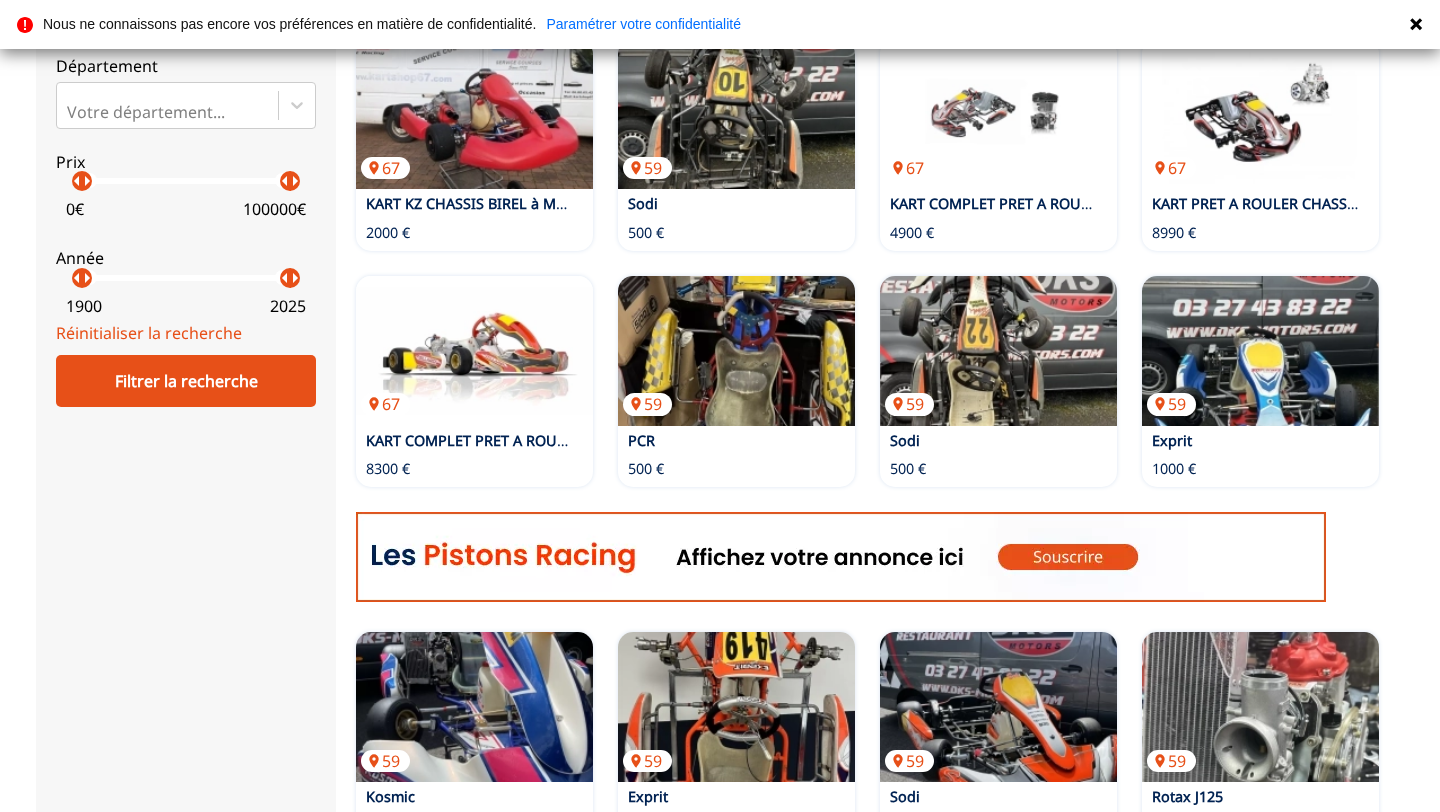 scroll, scrollTop: 662, scrollLeft: 0, axis: vertical 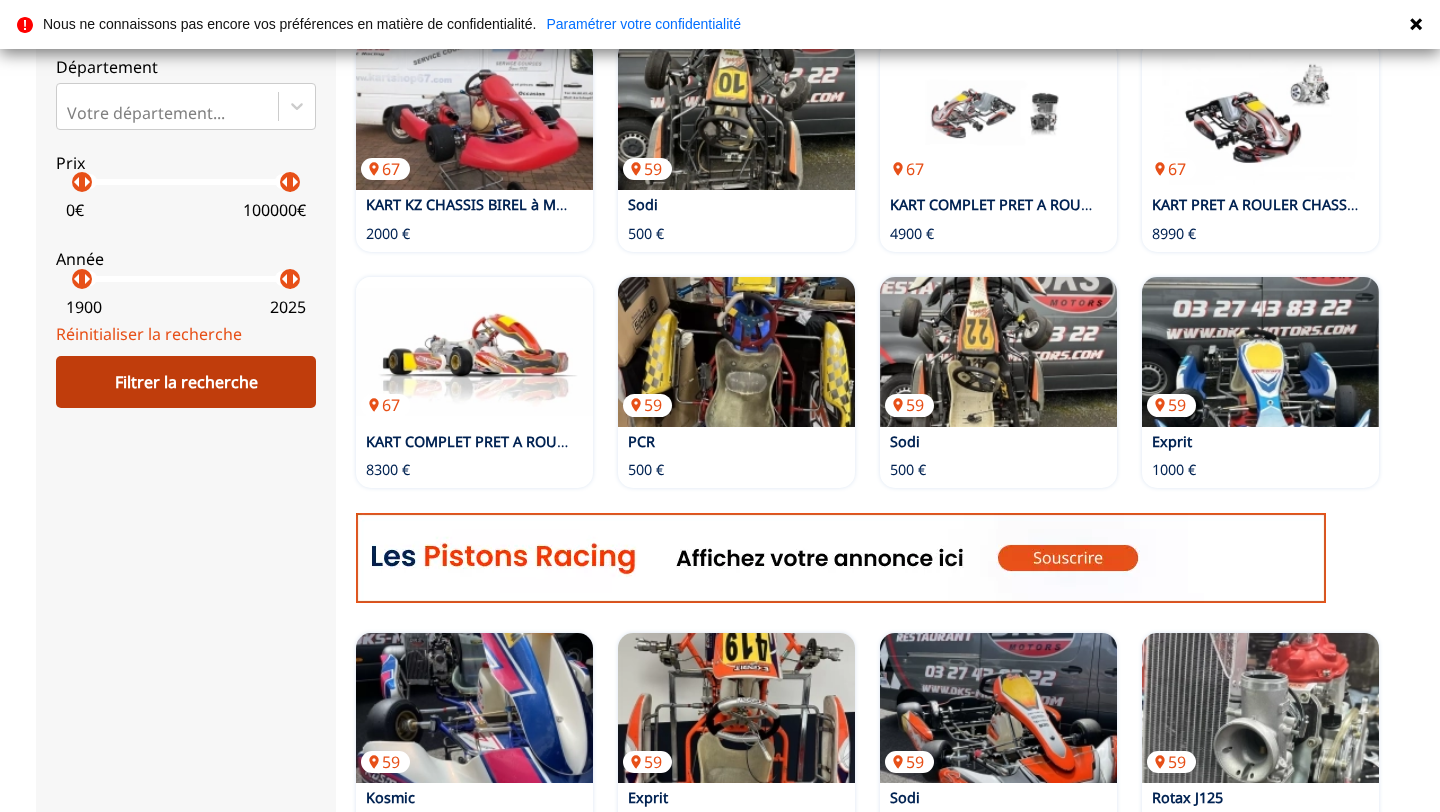 click on "Filtrer la recherche" at bounding box center [186, 382] 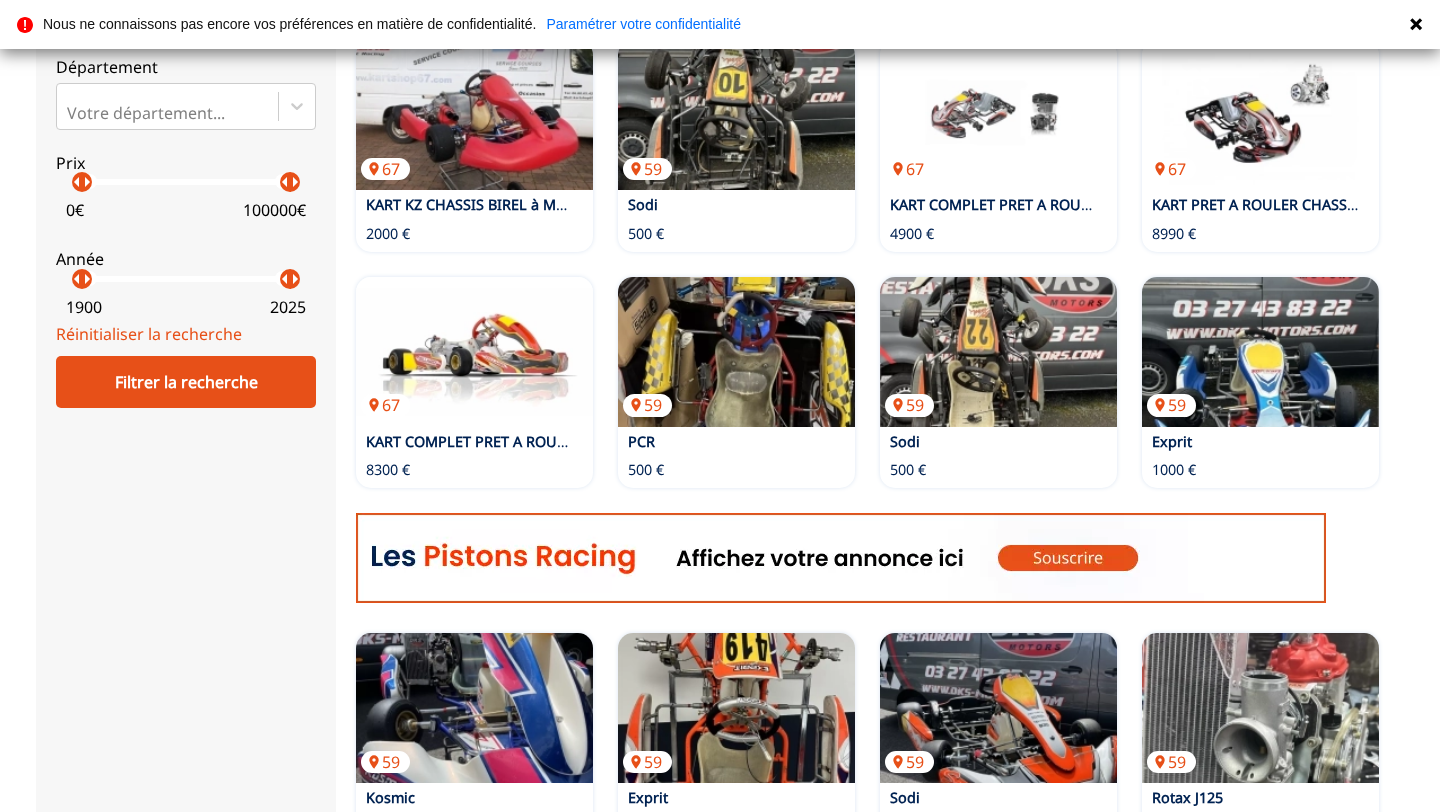click on "close Autres catégories Catégorie fédérales Catégorie non fédérales Catégories internationales Filtres : Que recherchez-vous ? Marque Sélectionner... Cylindréee arrow_left arrow_right arrow_left arrow_right 0  cc 1900  cc Kilométrage 0 et 300000 Localisation France Département Votre département... Prix arrow_left arrow_right arrow_left arrow_right 0  € 100000  € Année arrow_left arrow_right arrow_left arrow_right 1900 2025 Réinitialiser la recherche Filtrer la recherche" at bounding box center (186, 538) 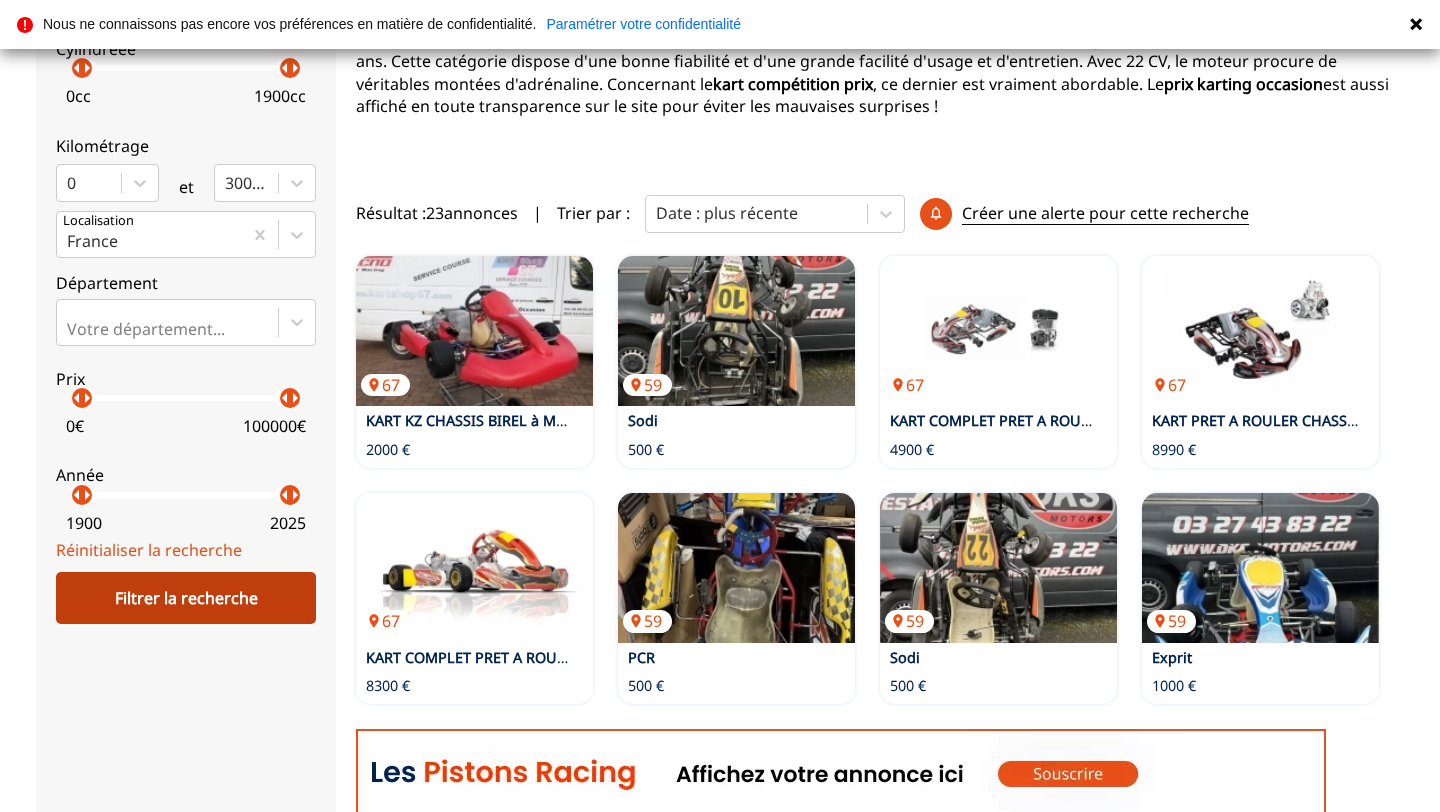 scroll, scrollTop: 445, scrollLeft: 0, axis: vertical 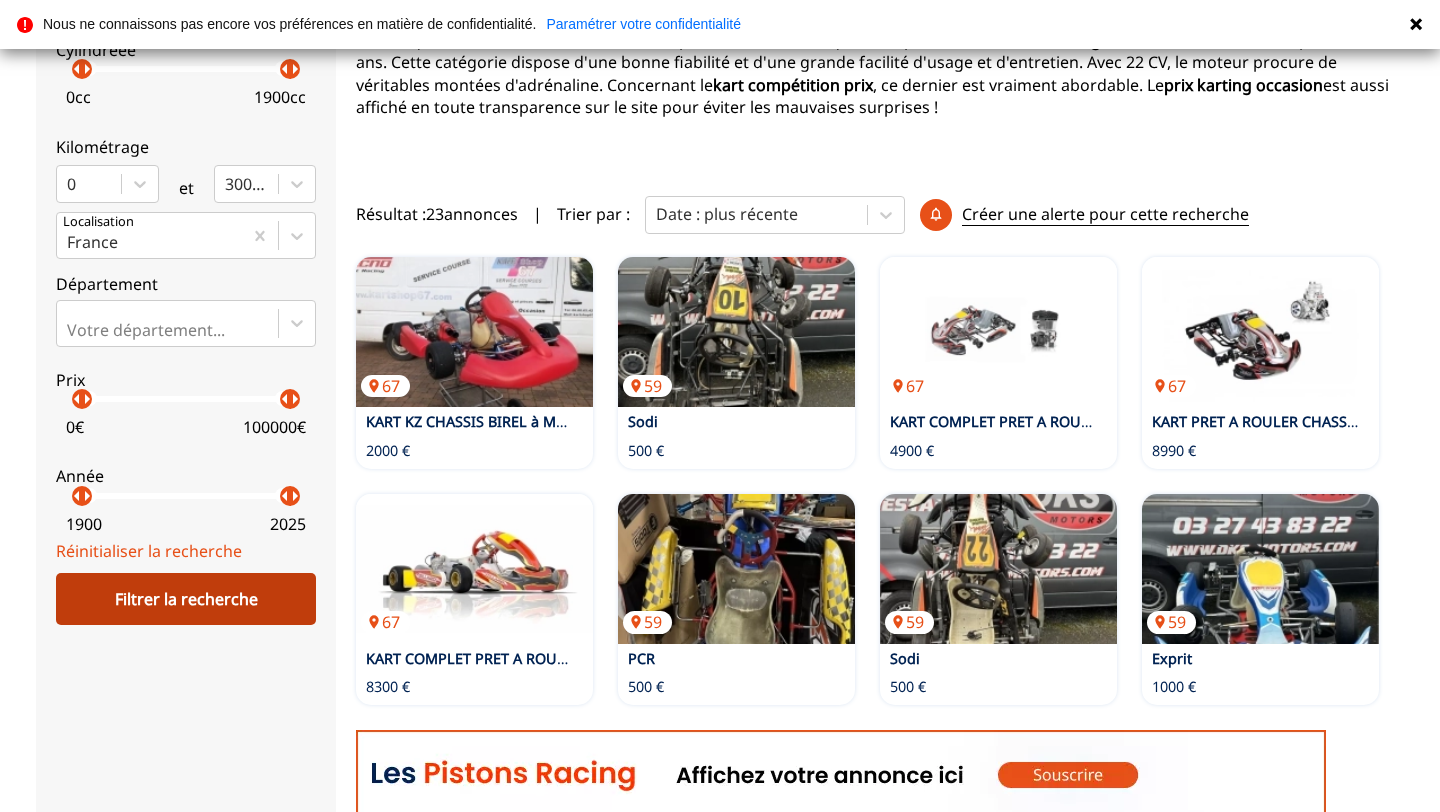click on "Filtrer la recherche" at bounding box center [186, 599] 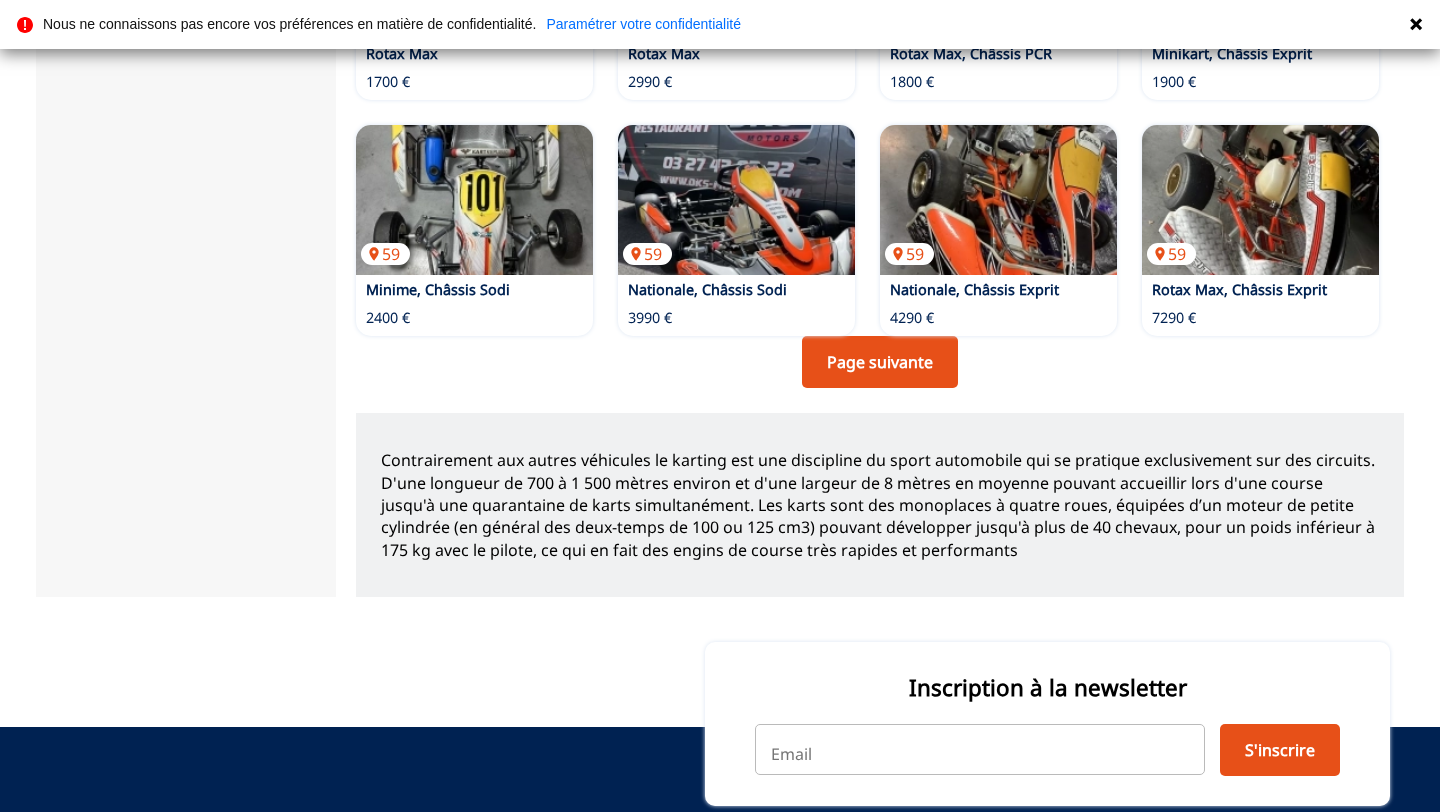 scroll, scrollTop: 1646, scrollLeft: 0, axis: vertical 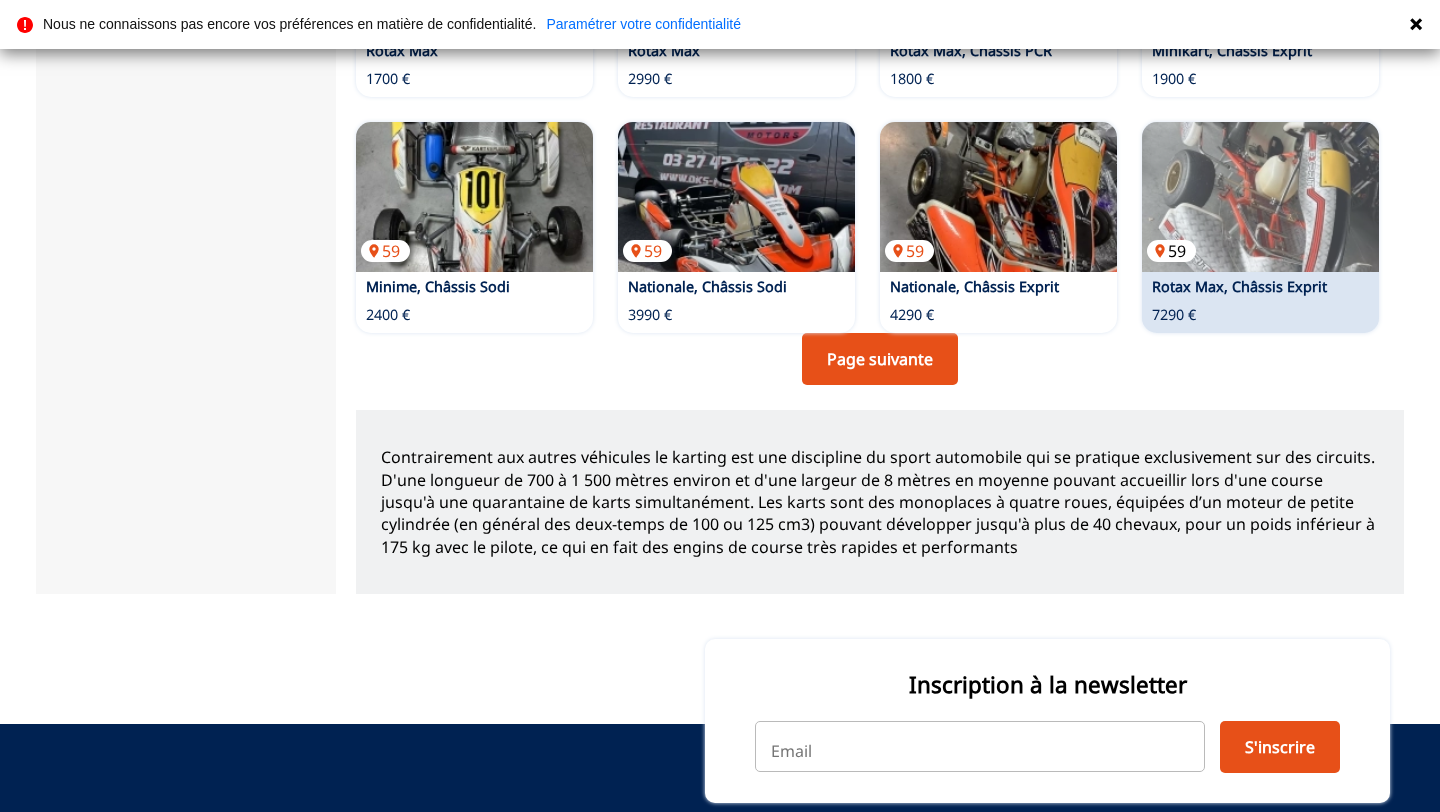 click at bounding box center [1260, 197] 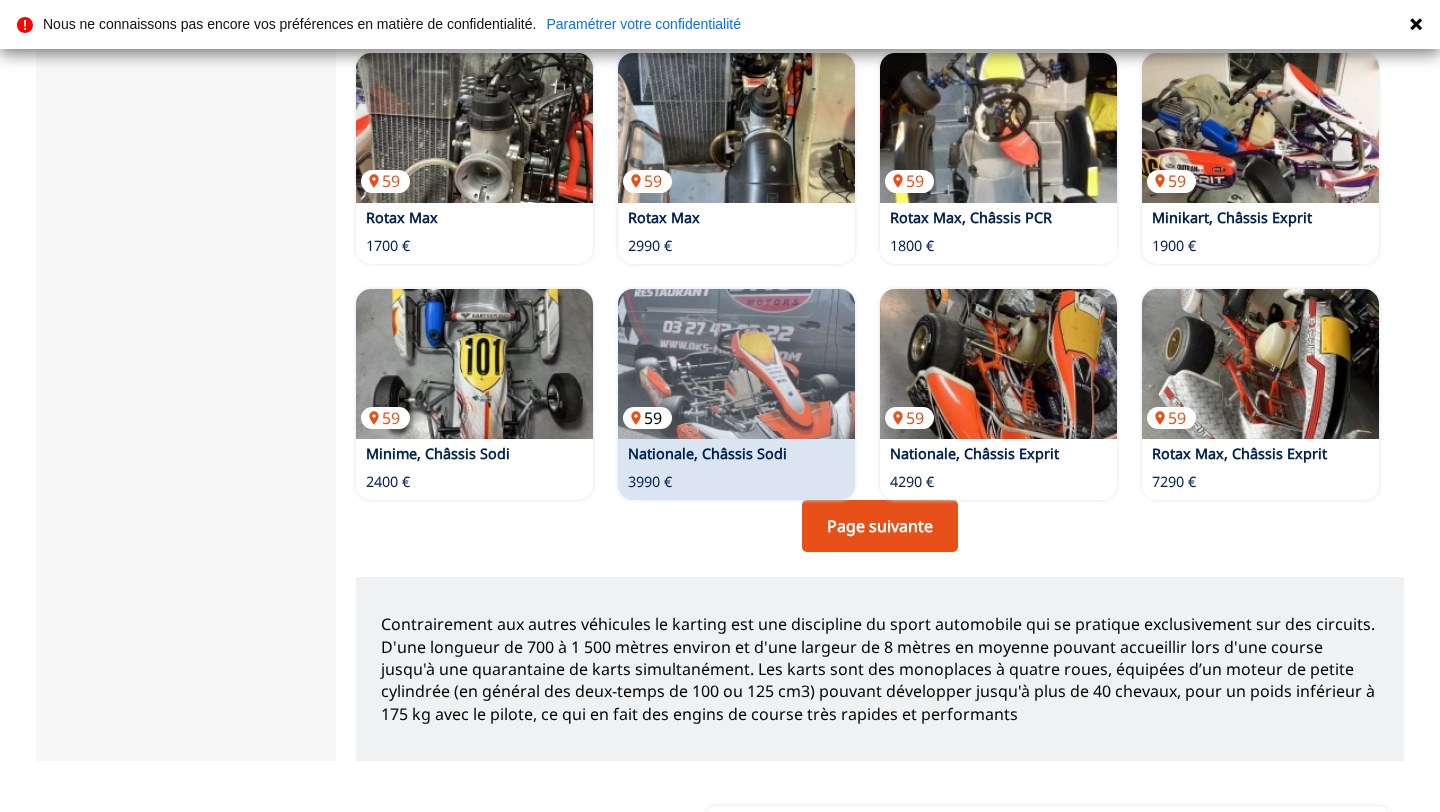 scroll, scrollTop: 1477, scrollLeft: 0, axis: vertical 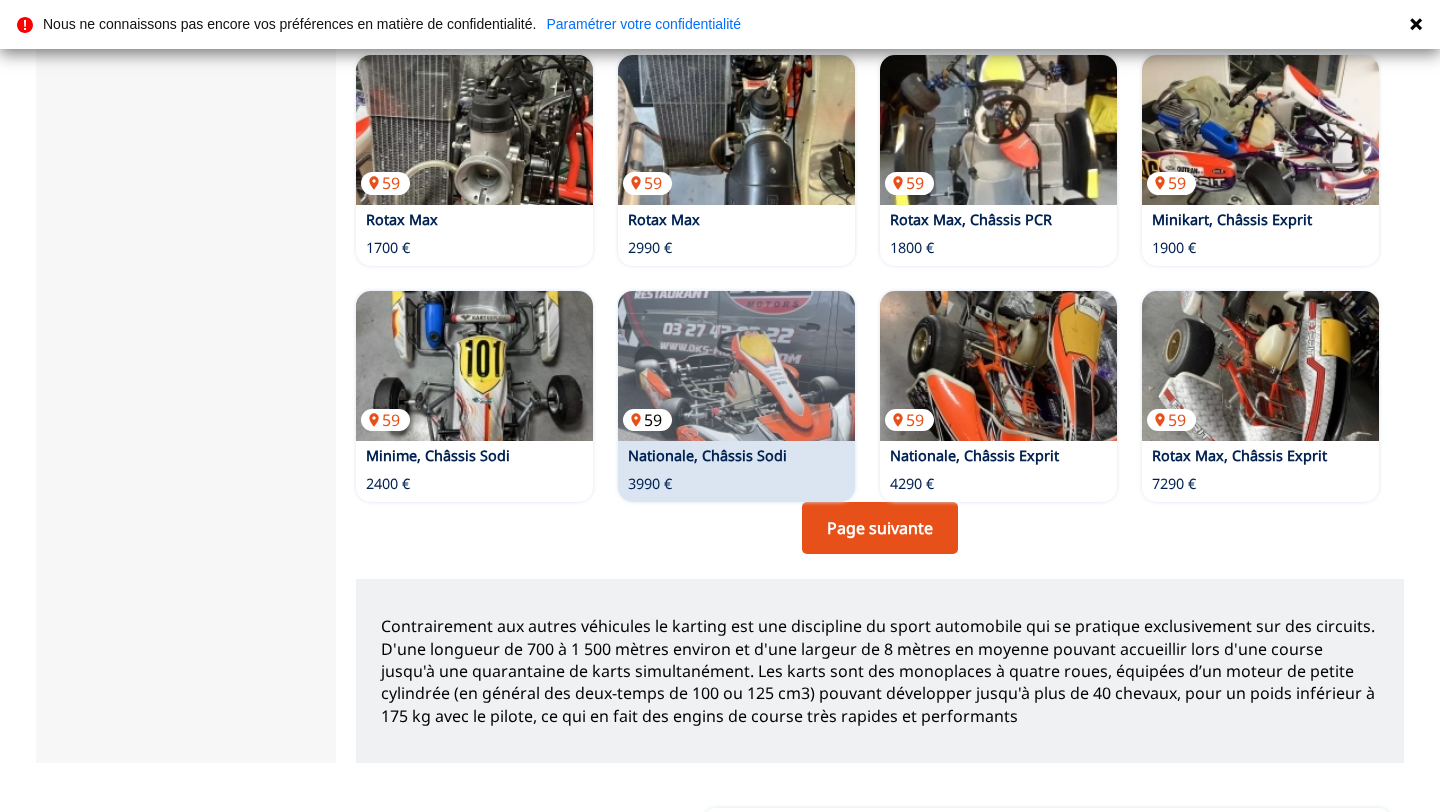 click at bounding box center (736, 366) 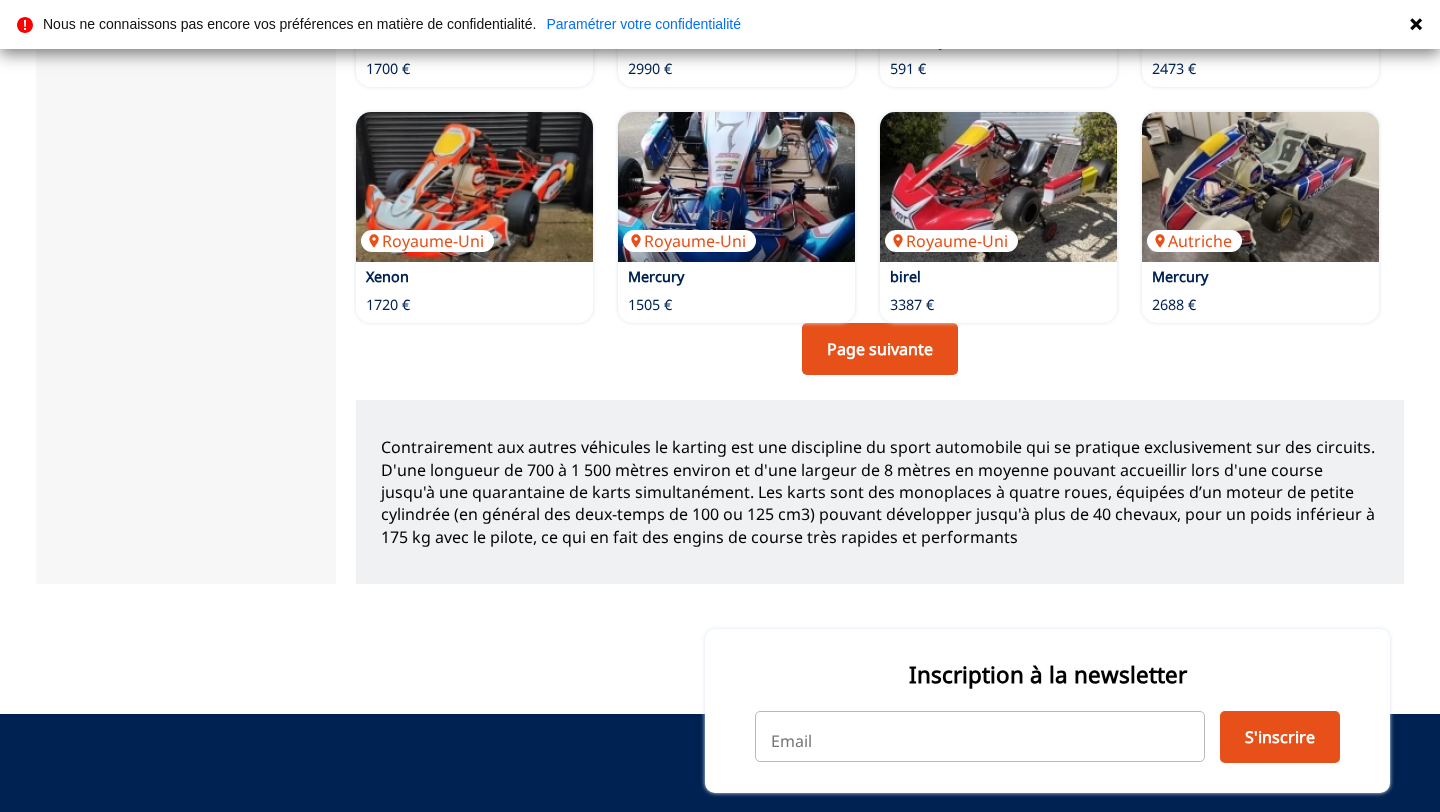 scroll, scrollTop: 1657, scrollLeft: 0, axis: vertical 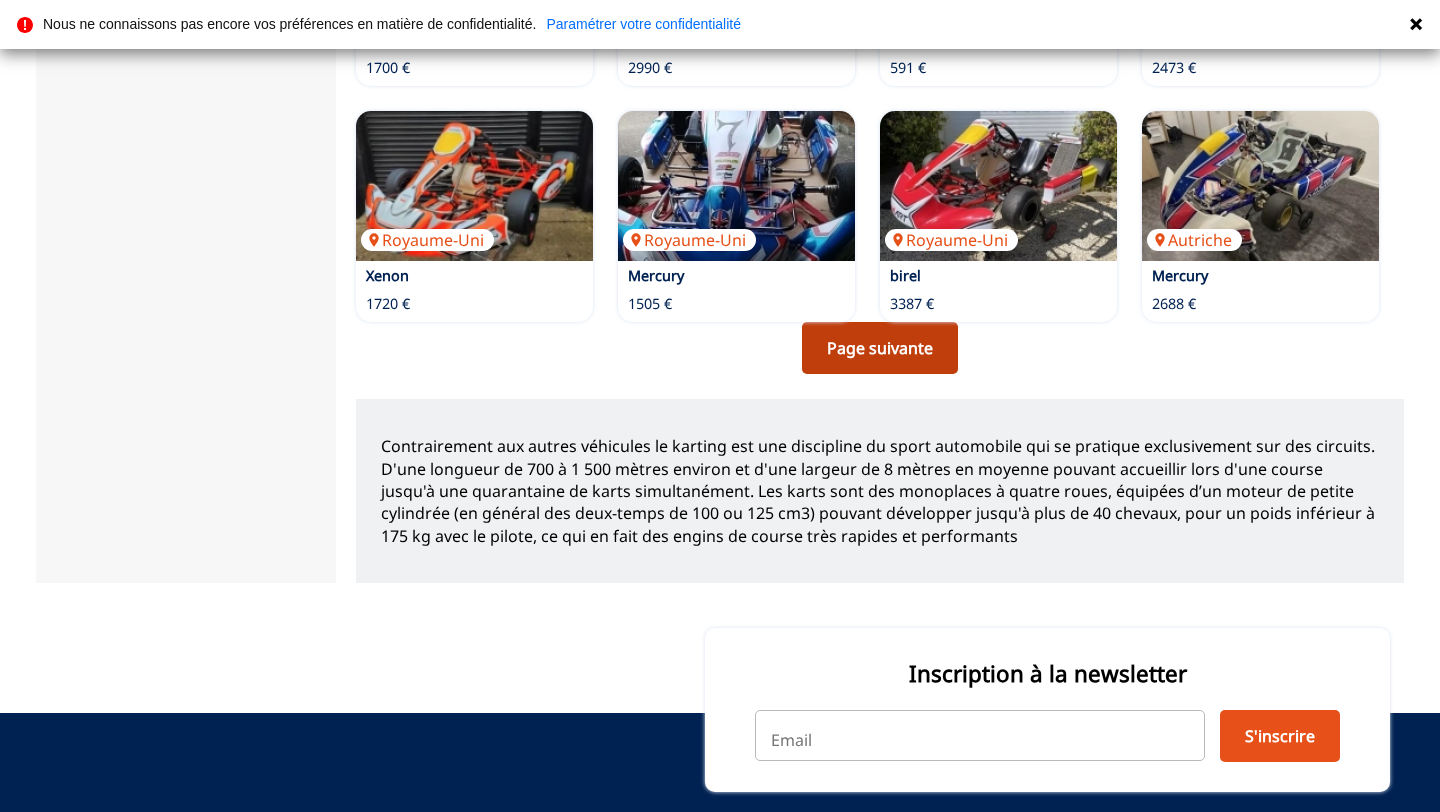 click on "Page suivante" at bounding box center (880, 348) 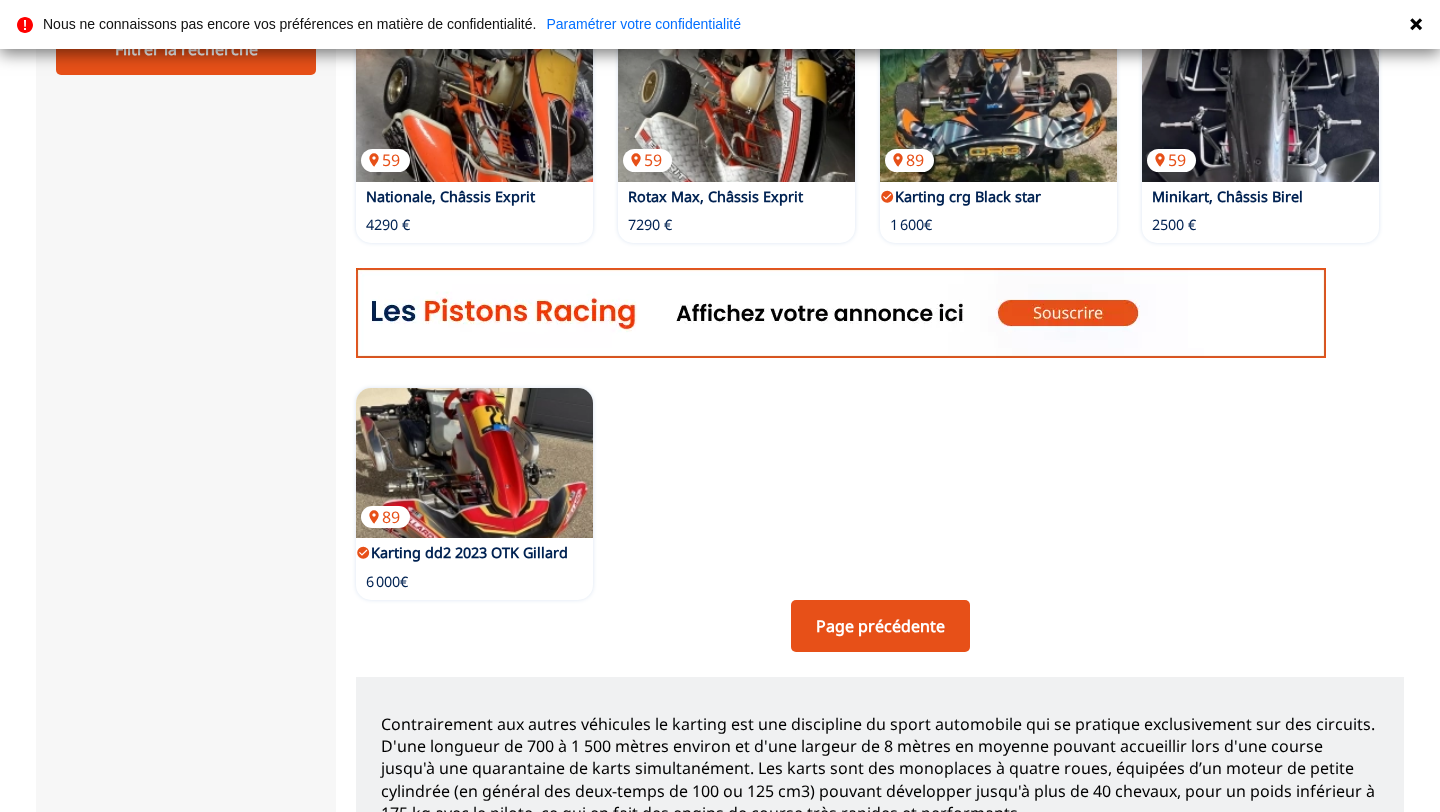 scroll, scrollTop: 905, scrollLeft: 0, axis: vertical 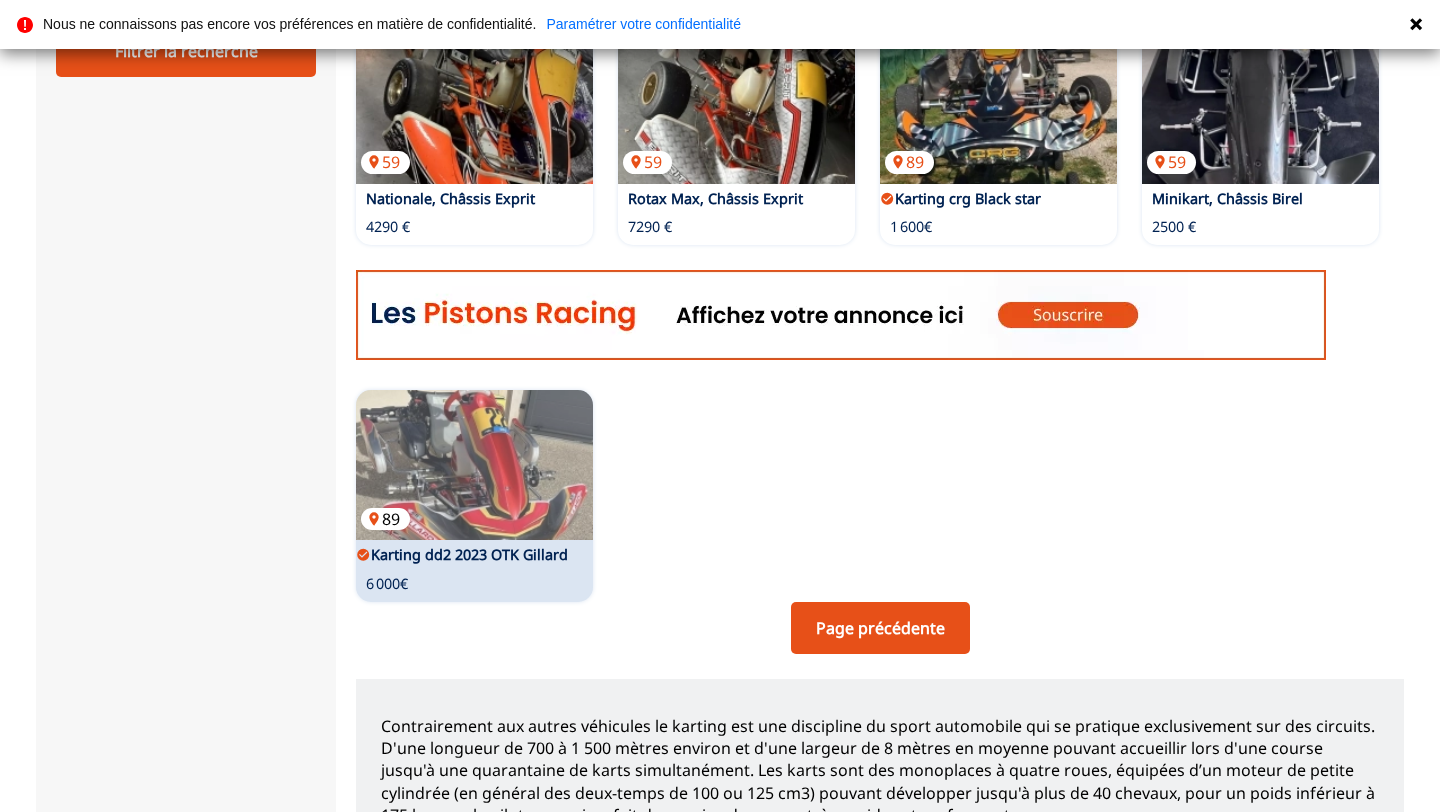 click at bounding box center (474, 465) 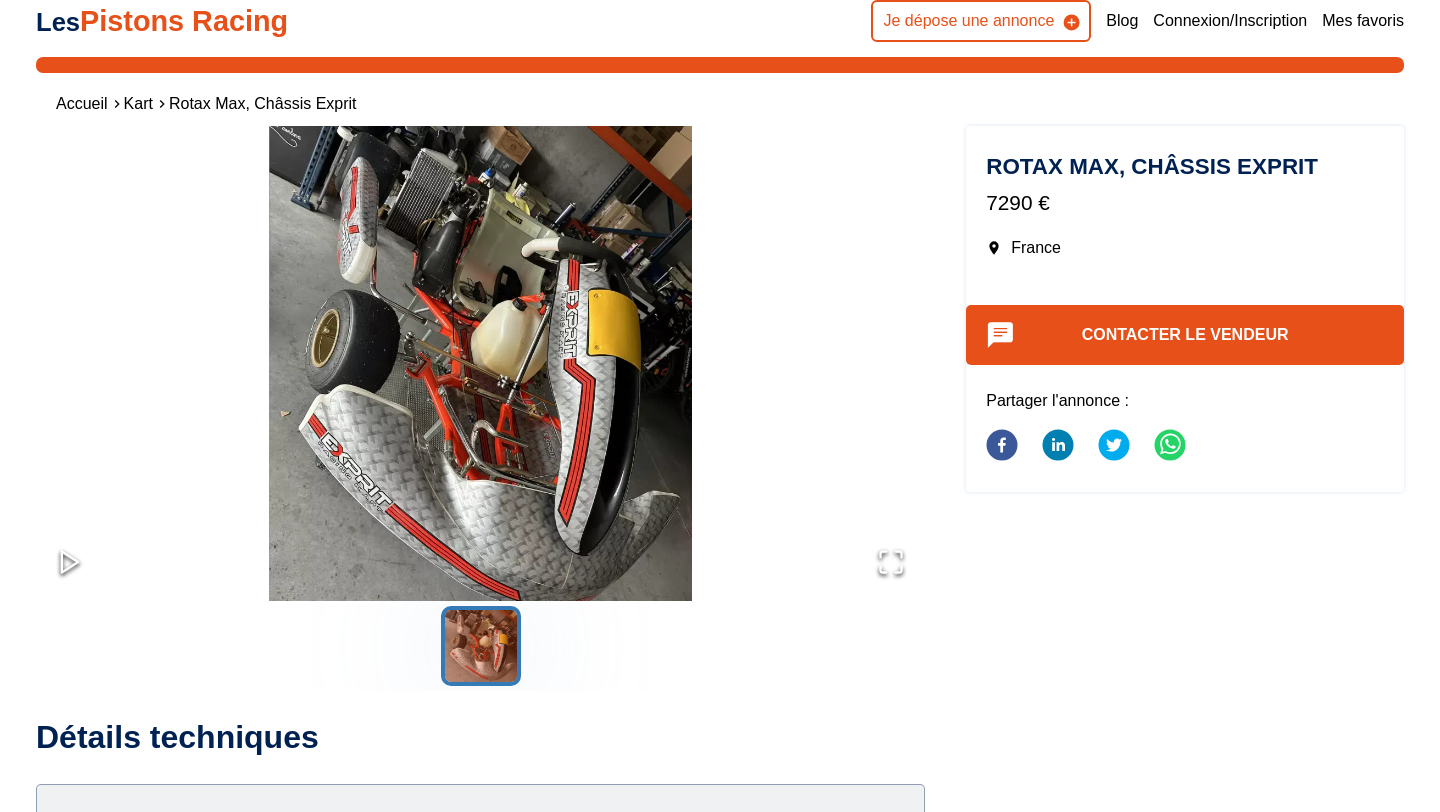 scroll, scrollTop: 0, scrollLeft: 0, axis: both 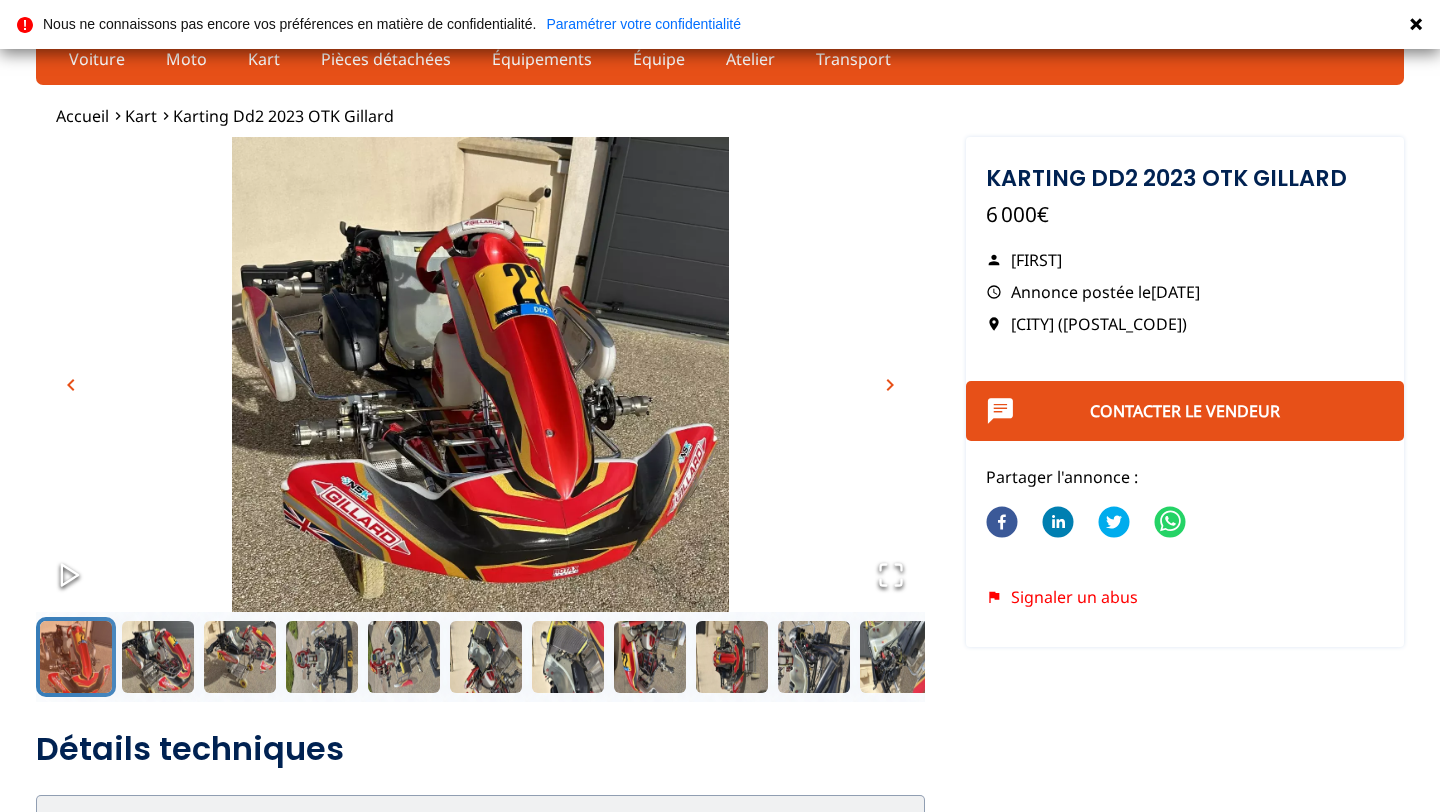 click on "chevron_right" at bounding box center (890, 385) 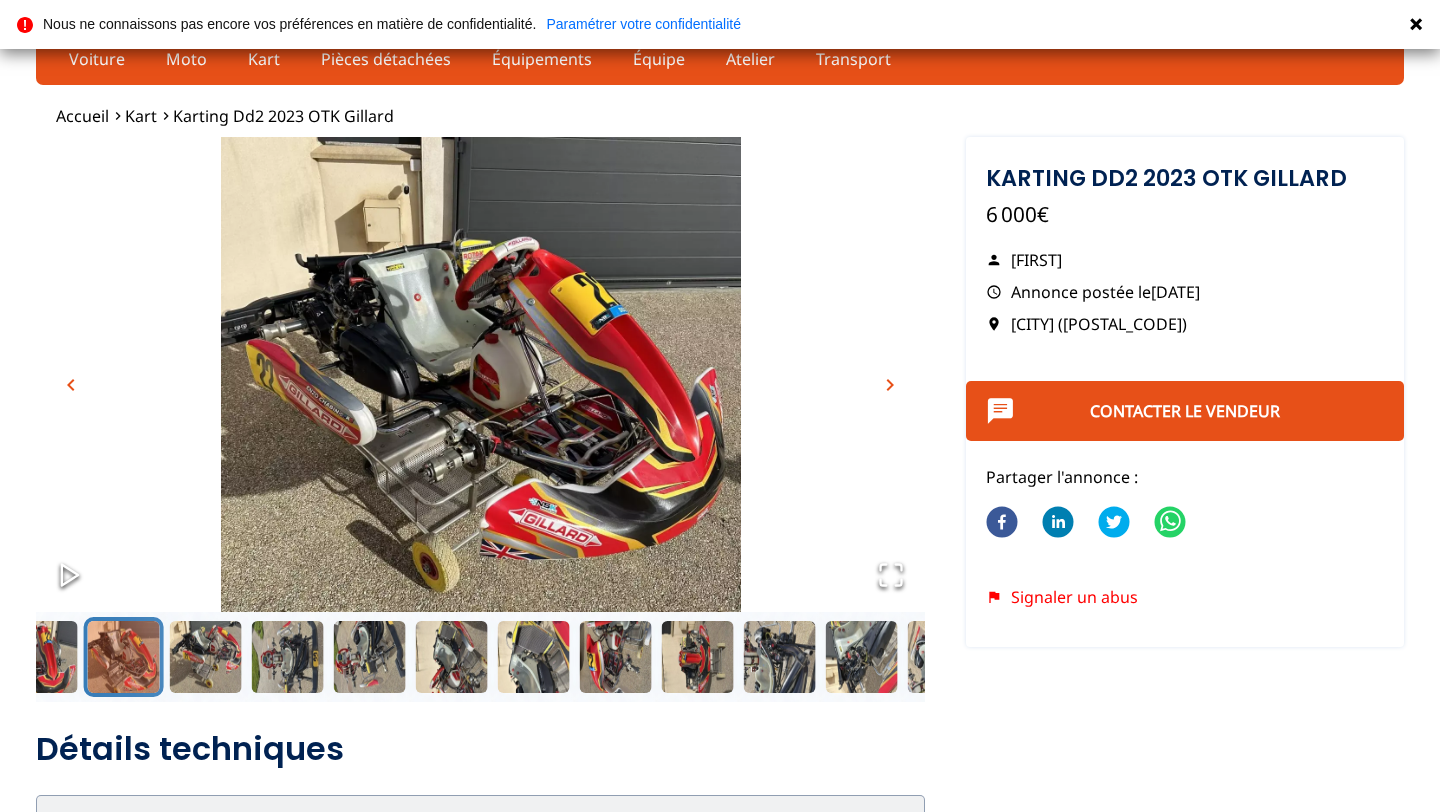click on "chevron_right" at bounding box center [890, 385] 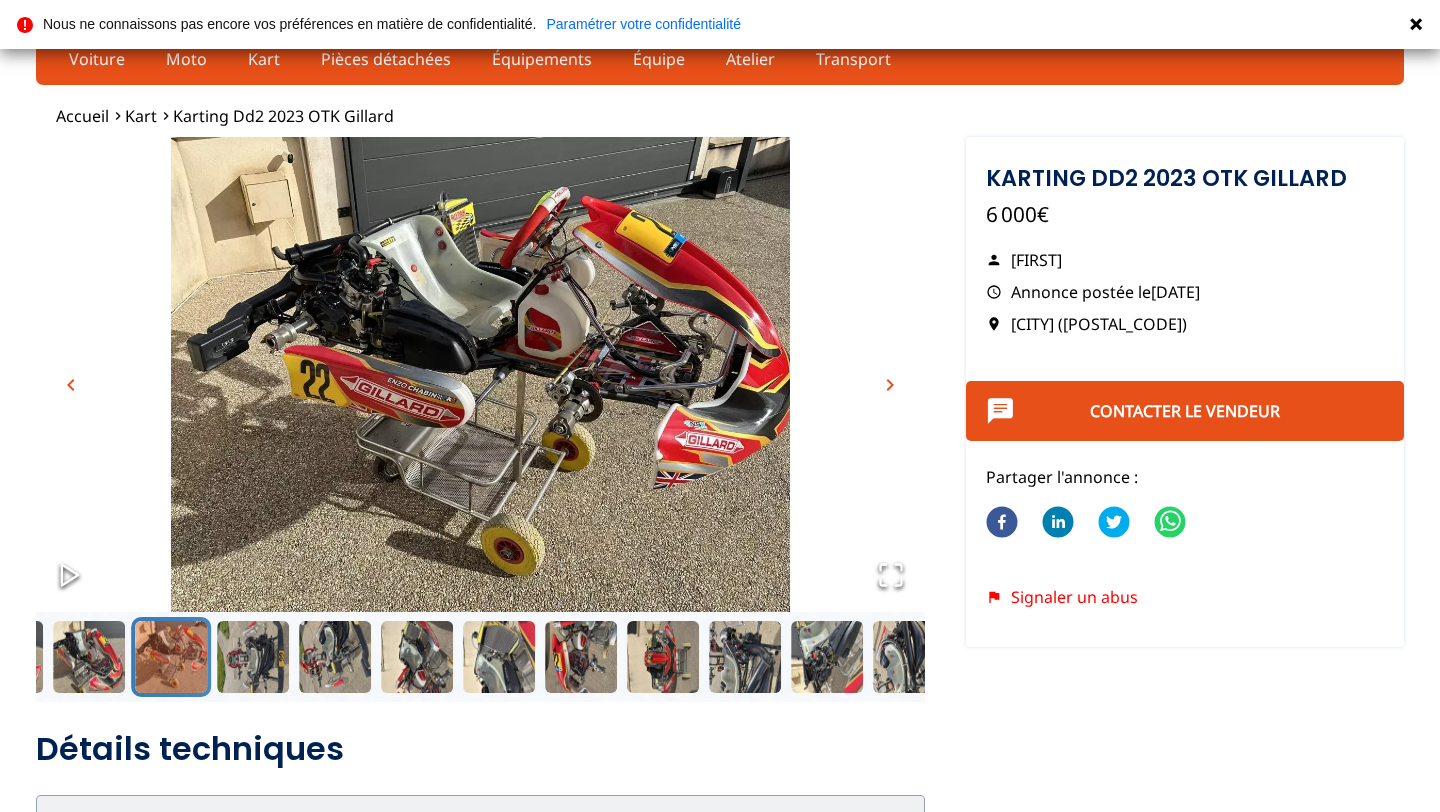 click on "chevron_right" at bounding box center [890, 385] 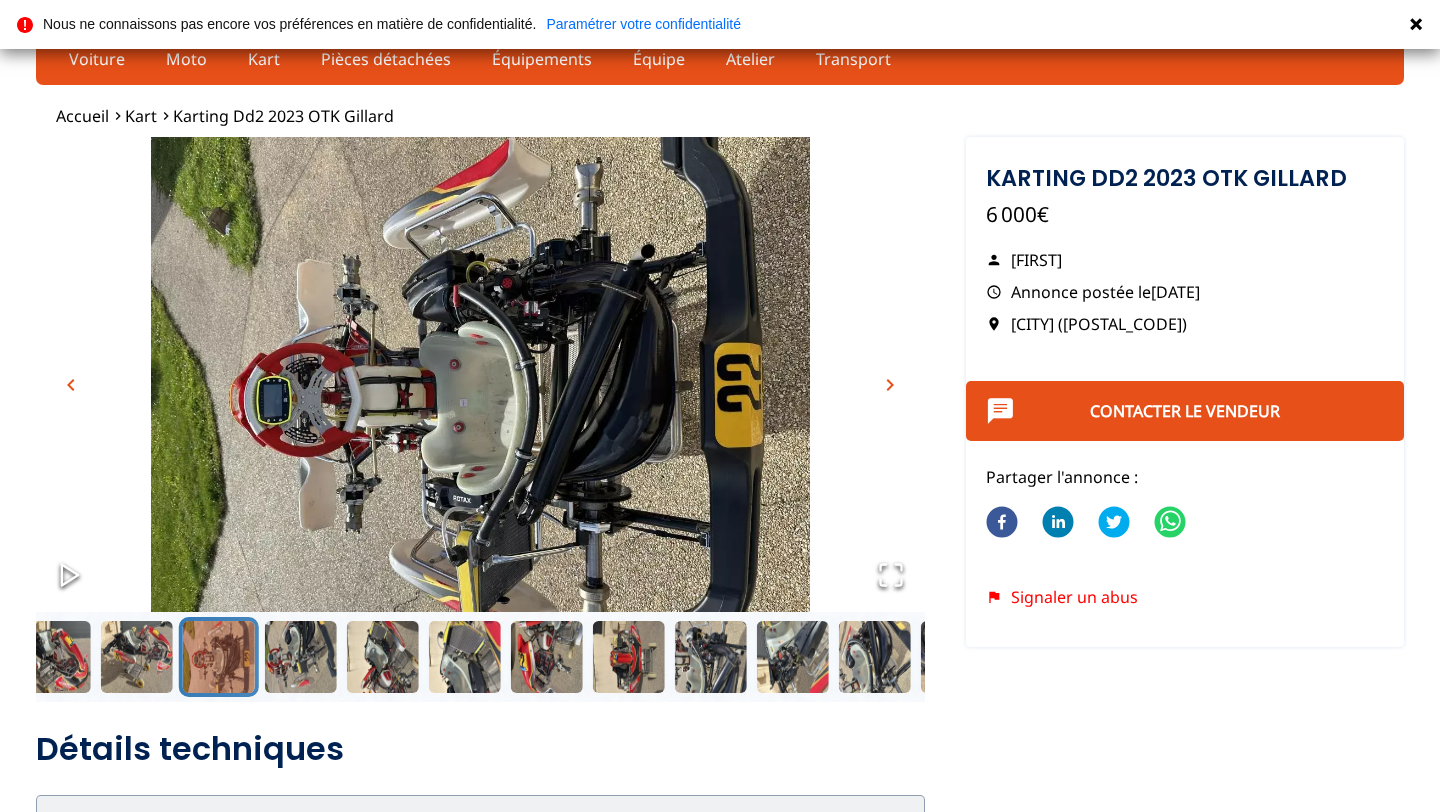 click on "chevron_right" at bounding box center (890, 385) 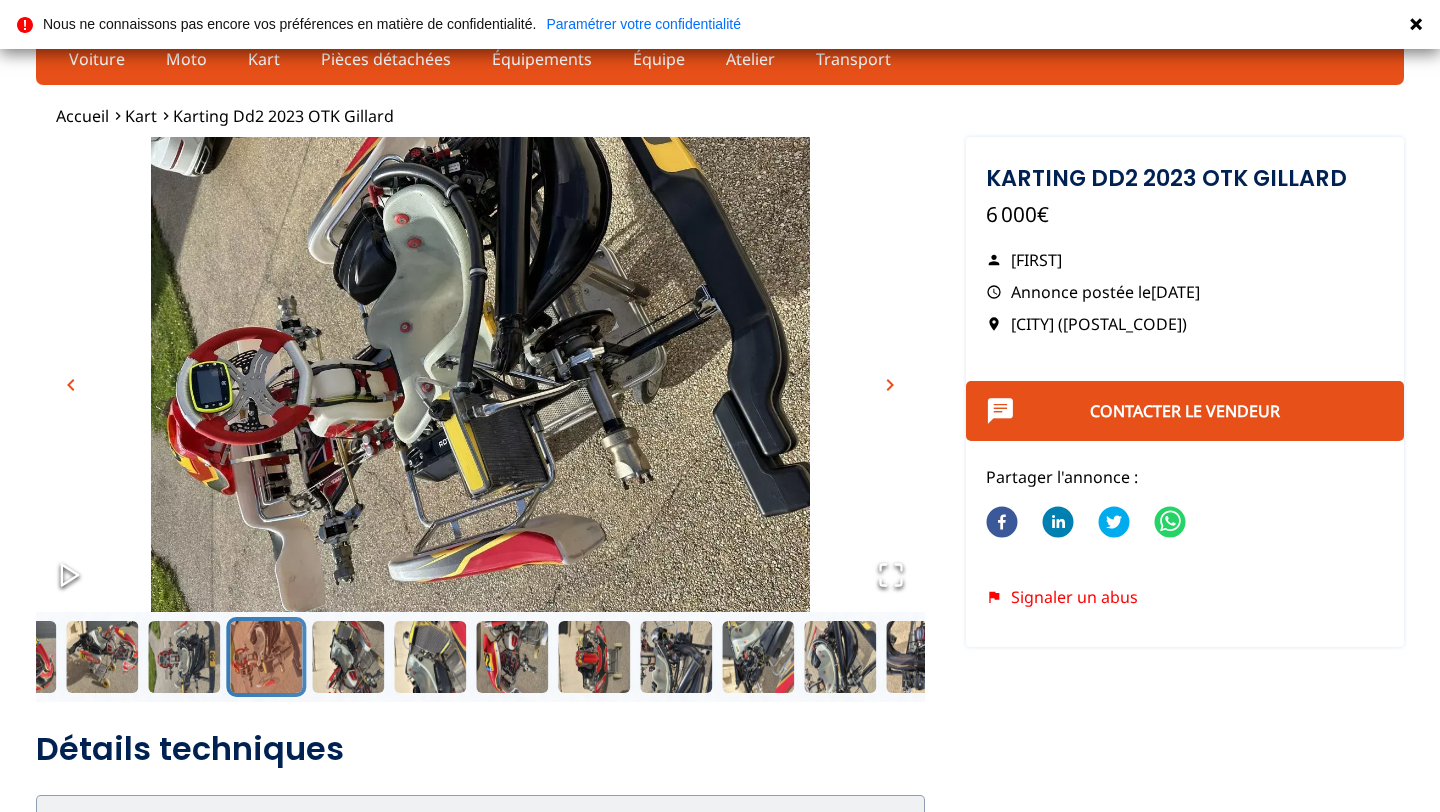 click on "chevron_right" at bounding box center (890, 385) 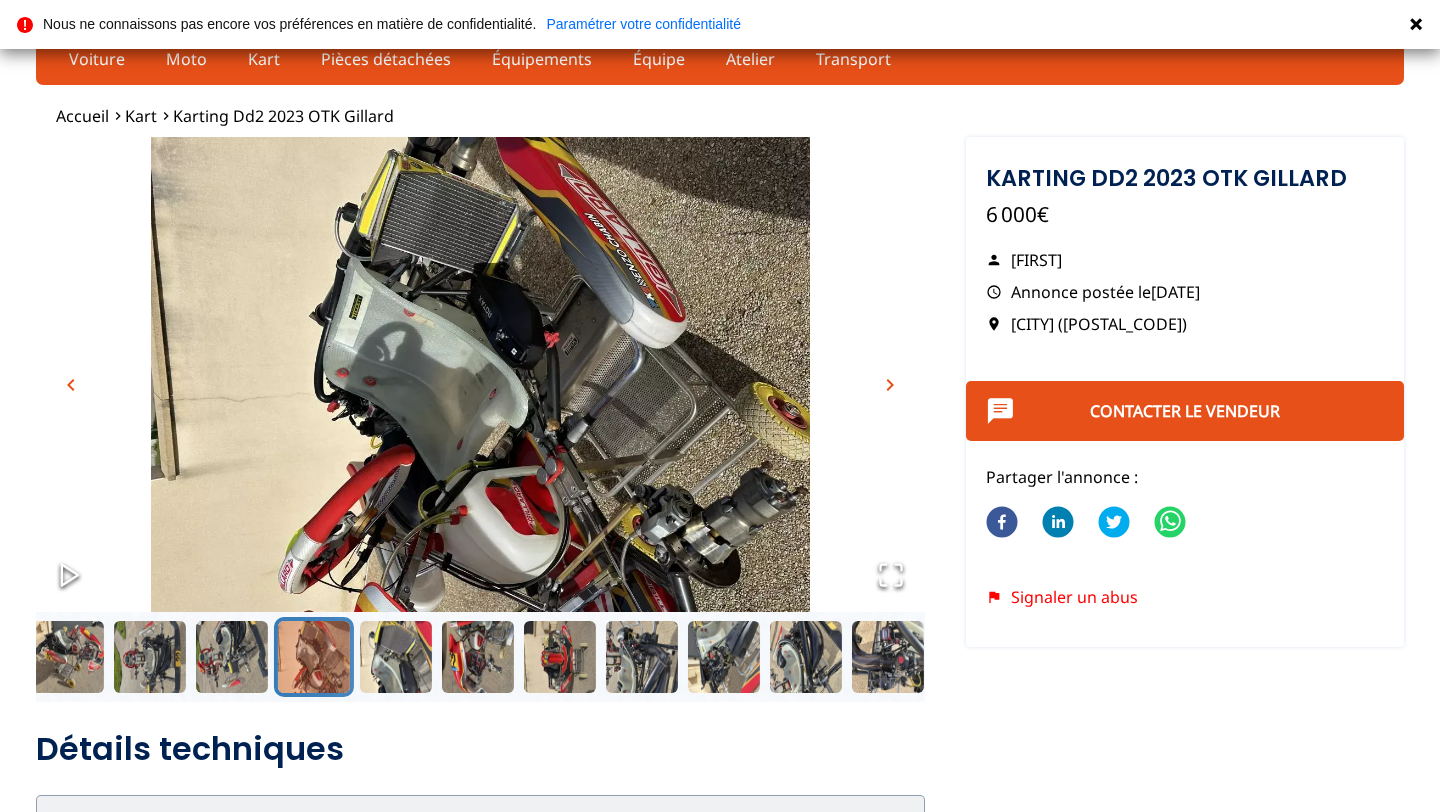 click on "chevron_right" at bounding box center (890, 385) 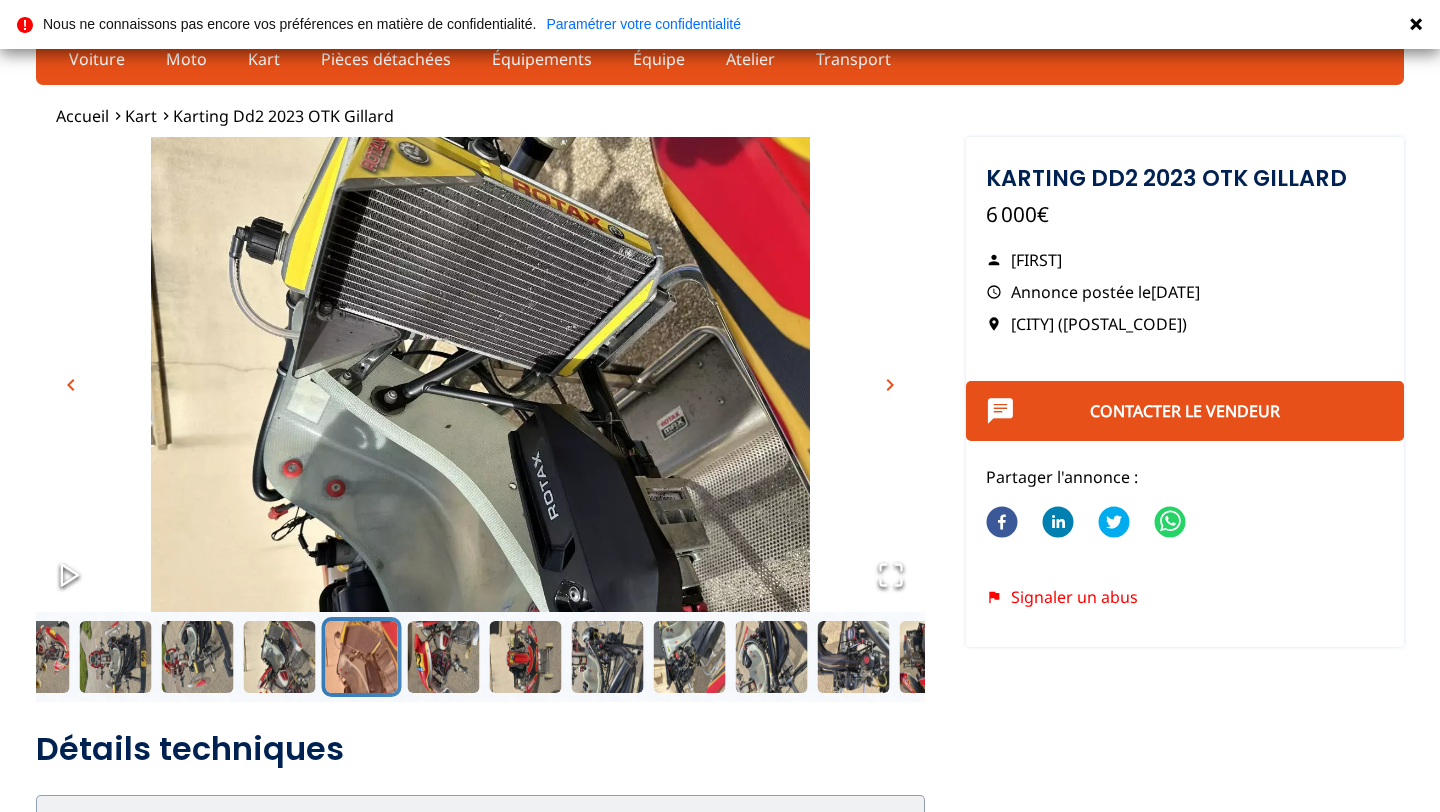 click on "chevron_right" at bounding box center (890, 385) 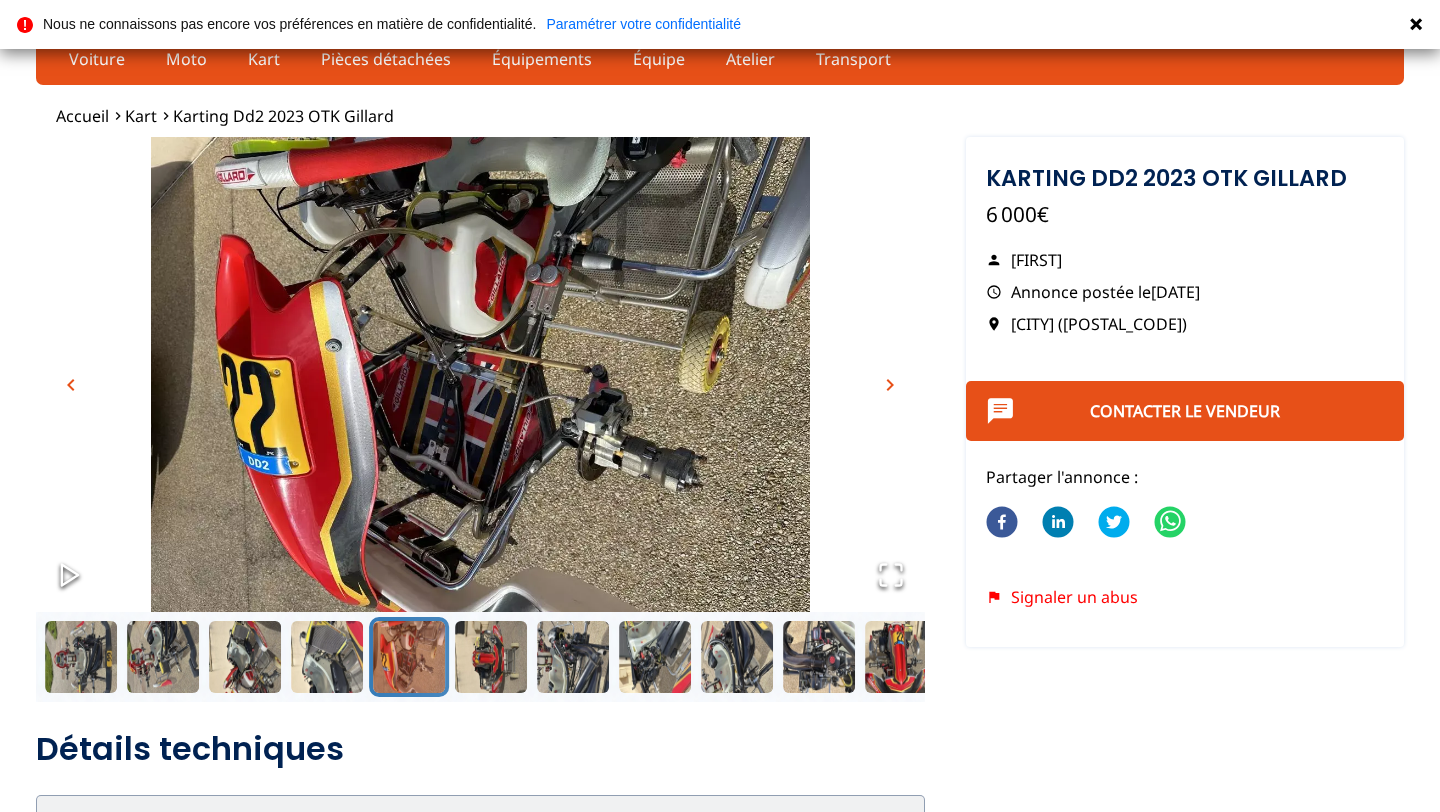 click on "chevron_right" at bounding box center [890, 385] 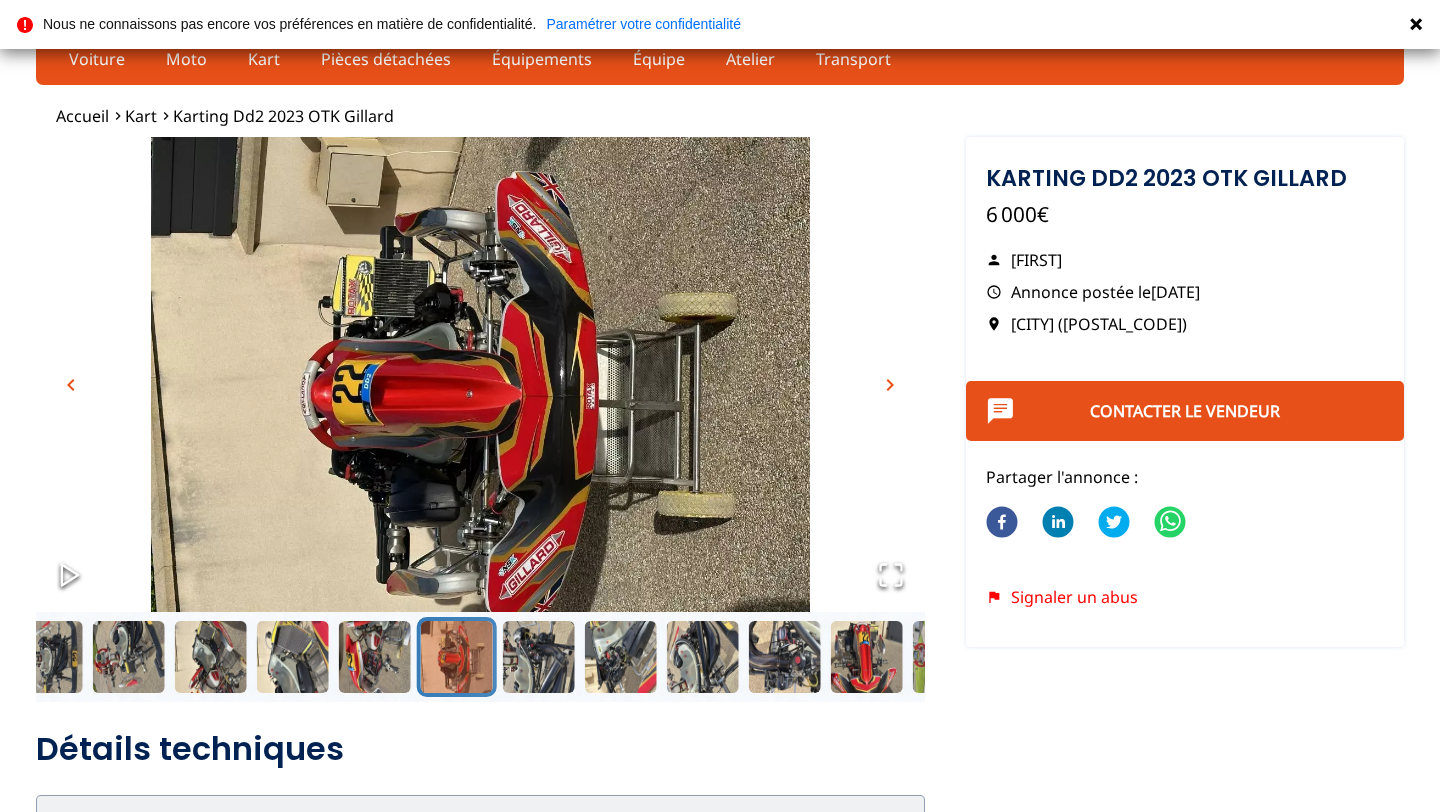 click on "chevron_right" at bounding box center [890, 385] 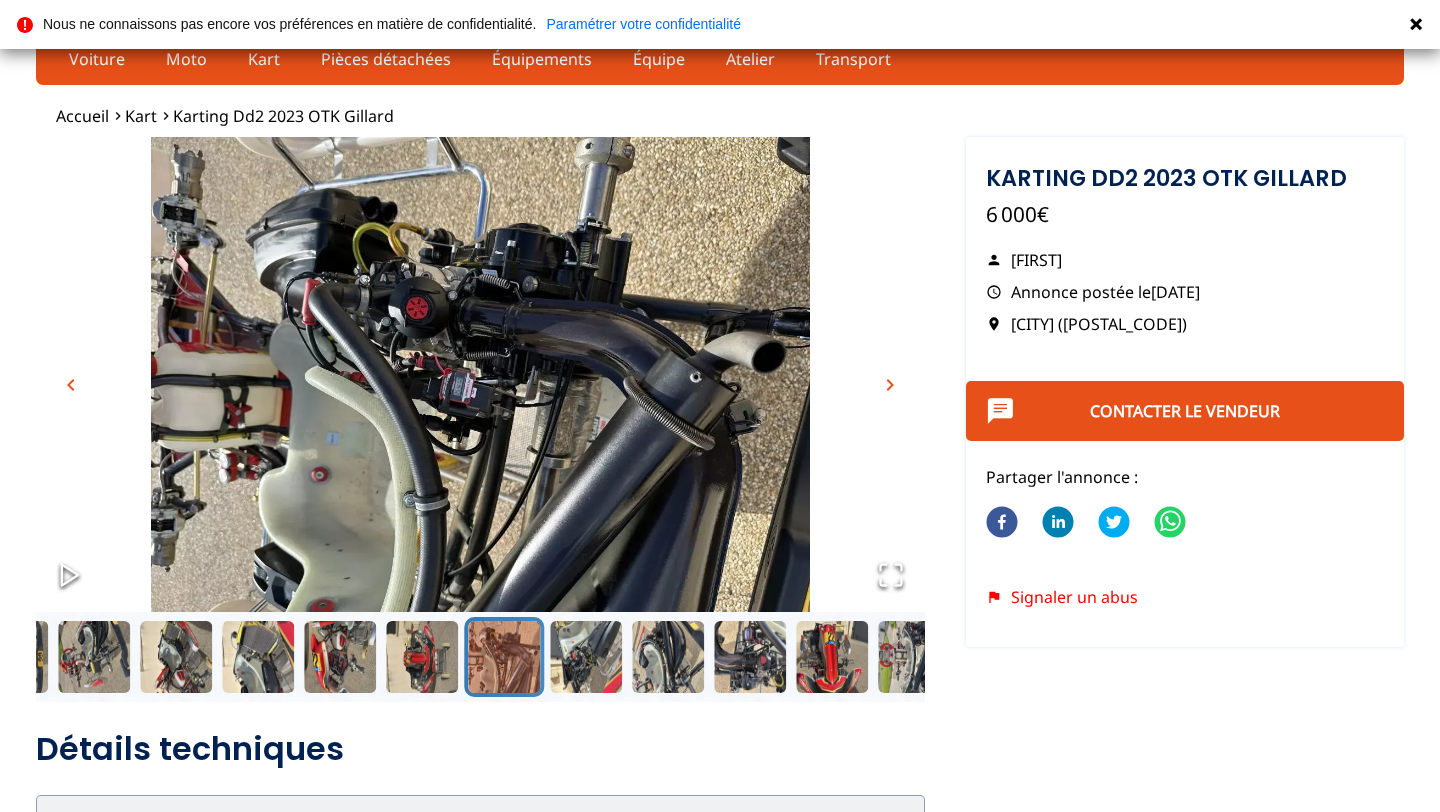 click on "chevron_right" at bounding box center (890, 385) 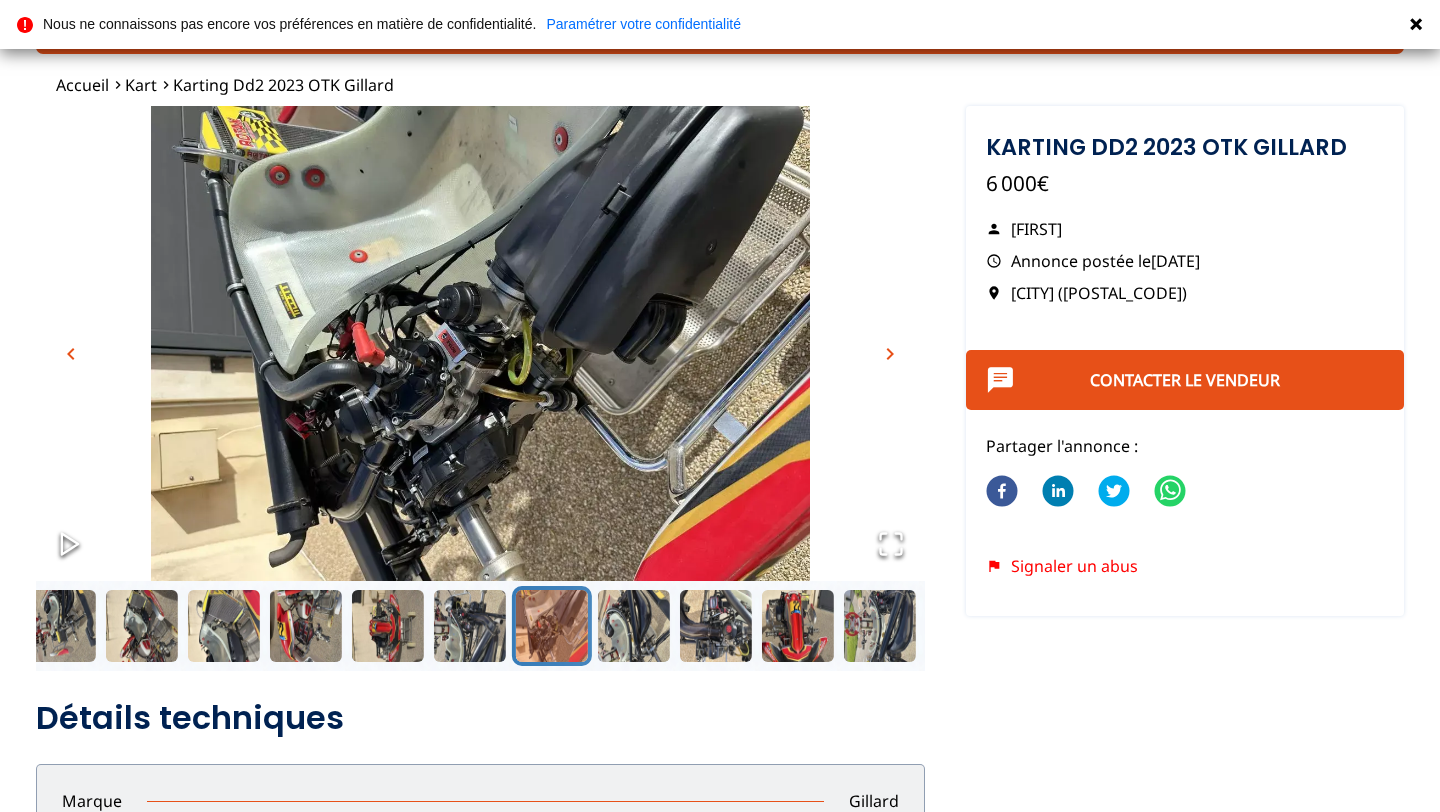 scroll, scrollTop: 68, scrollLeft: 0, axis: vertical 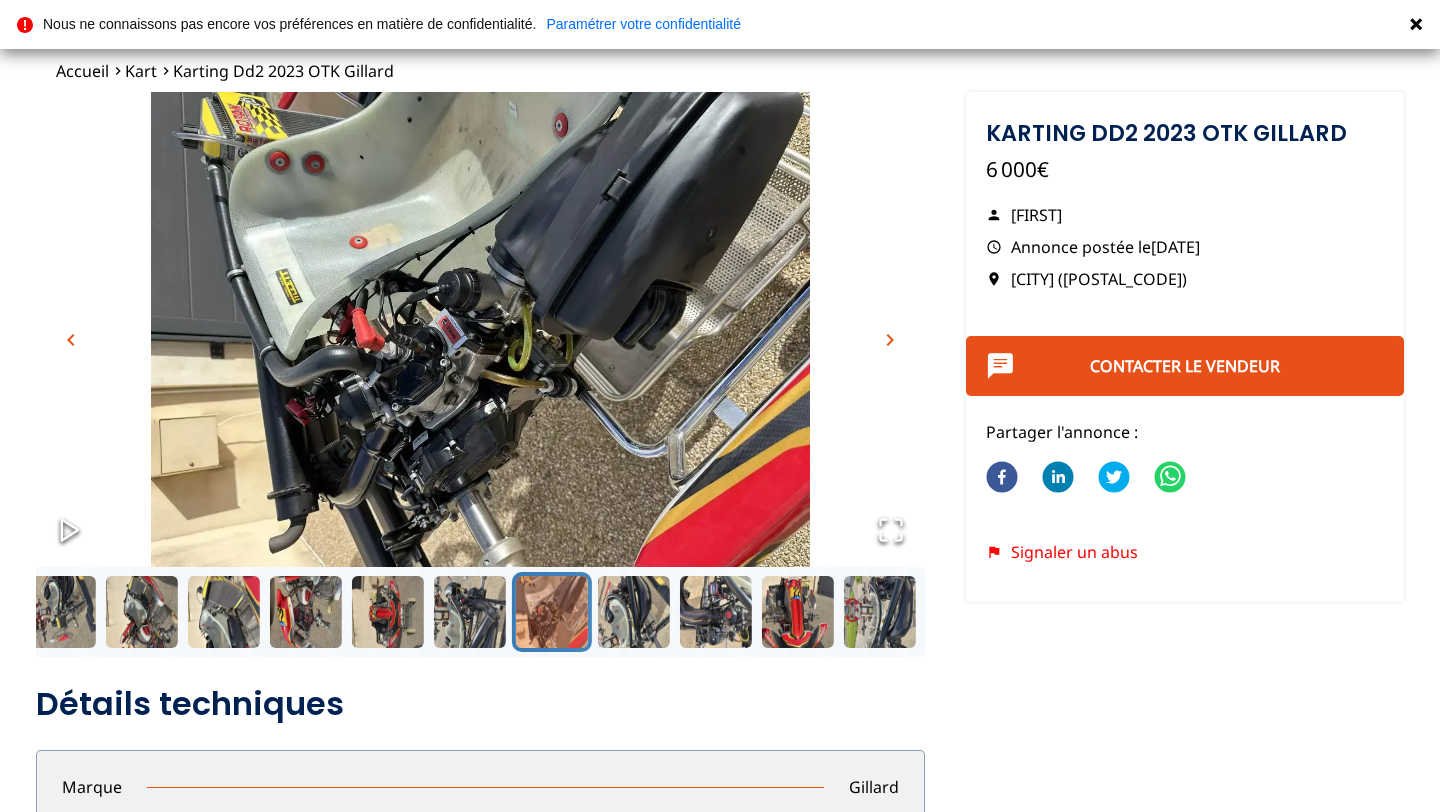click on "chevron_right" at bounding box center (890, 340) 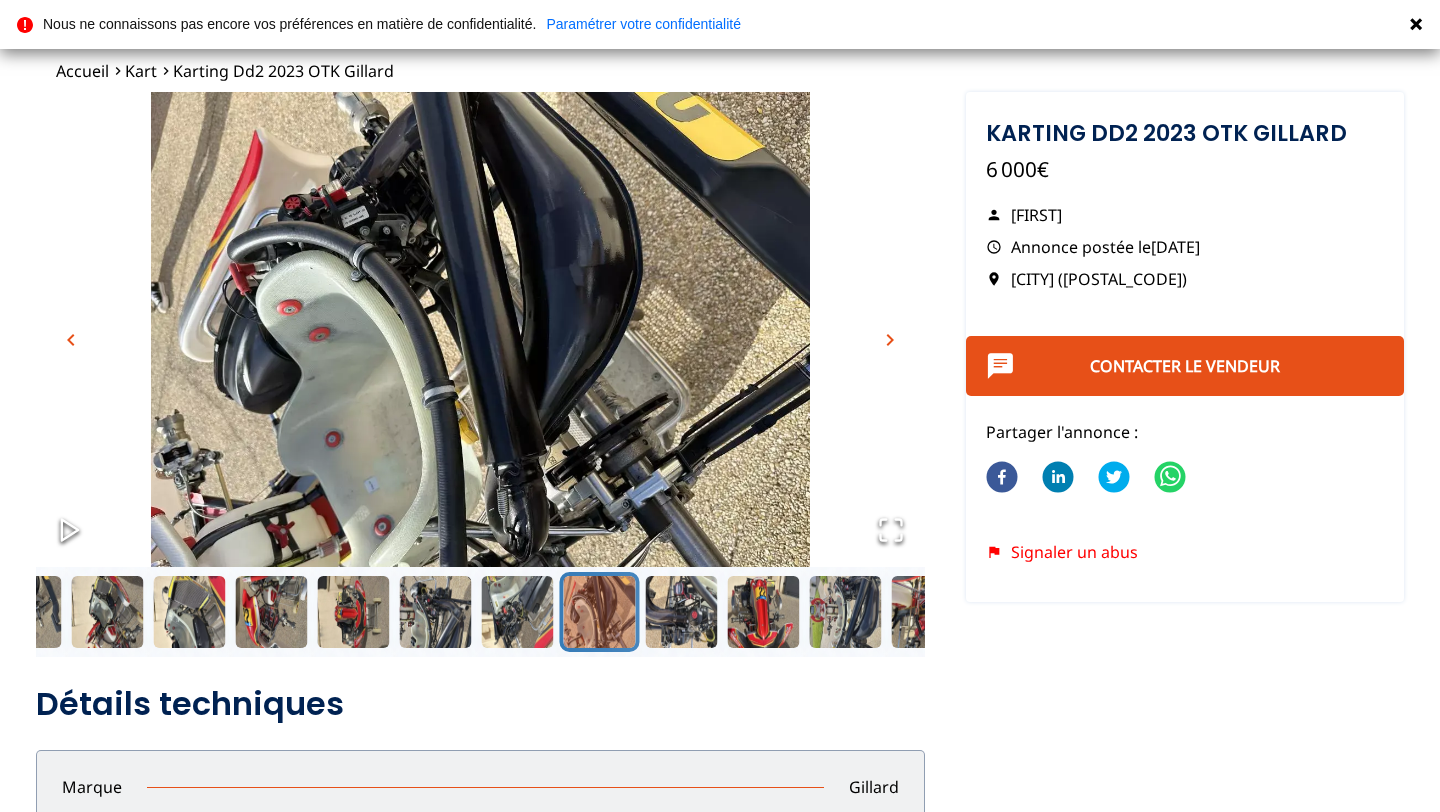 click on "chevron_right" at bounding box center [890, 340] 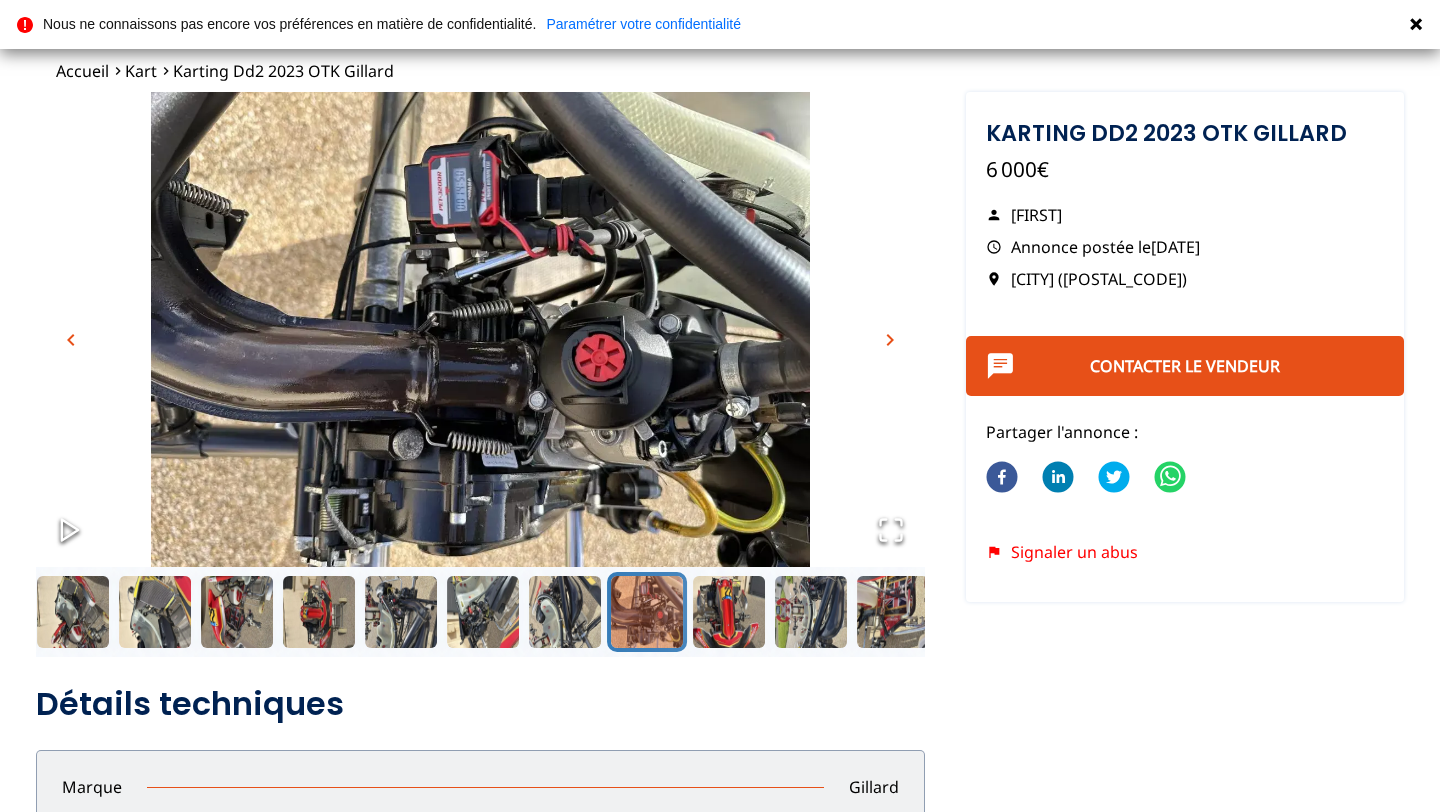 click on "chevron_right" at bounding box center (890, 340) 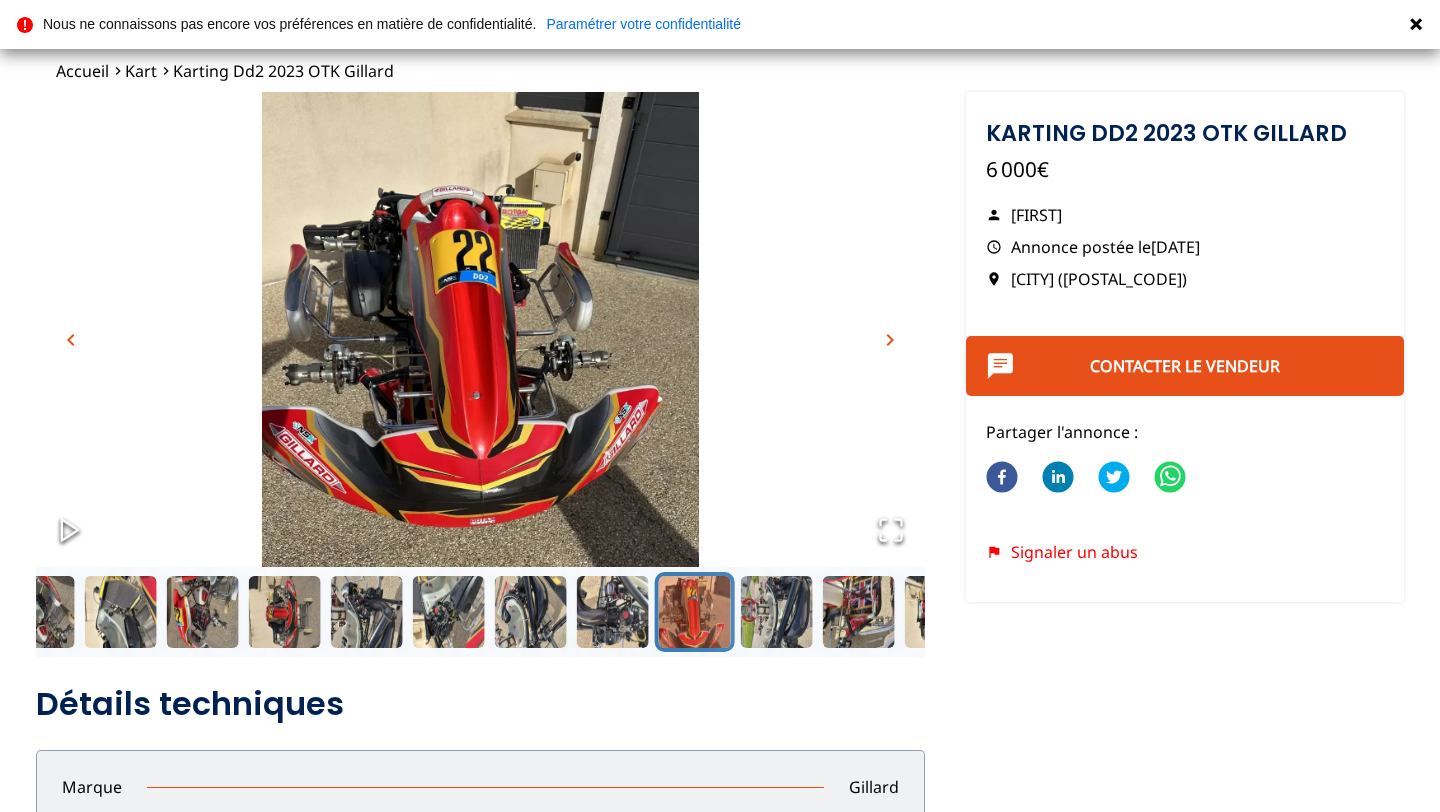 click on "chevron_right" at bounding box center [890, 340] 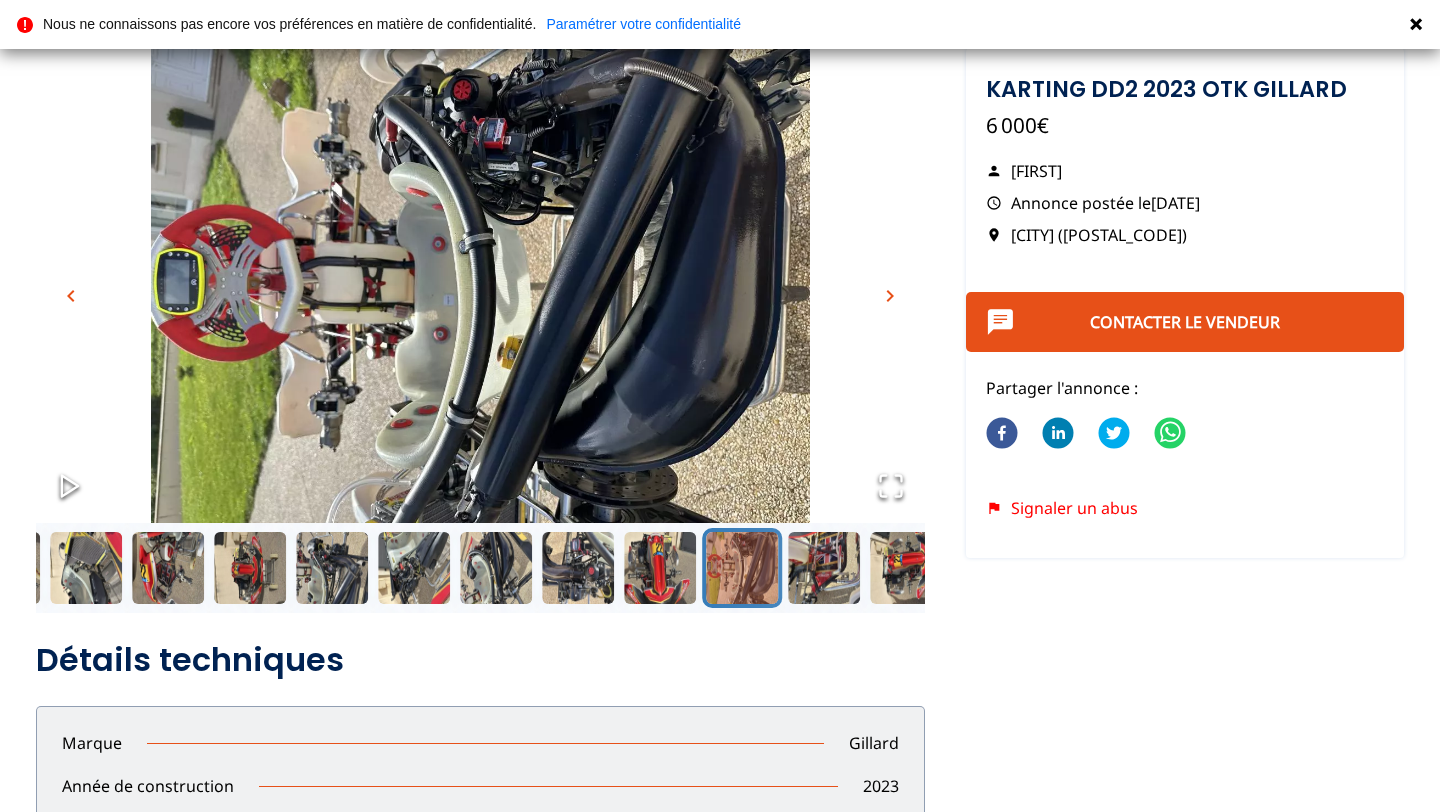 scroll, scrollTop: 0, scrollLeft: 0, axis: both 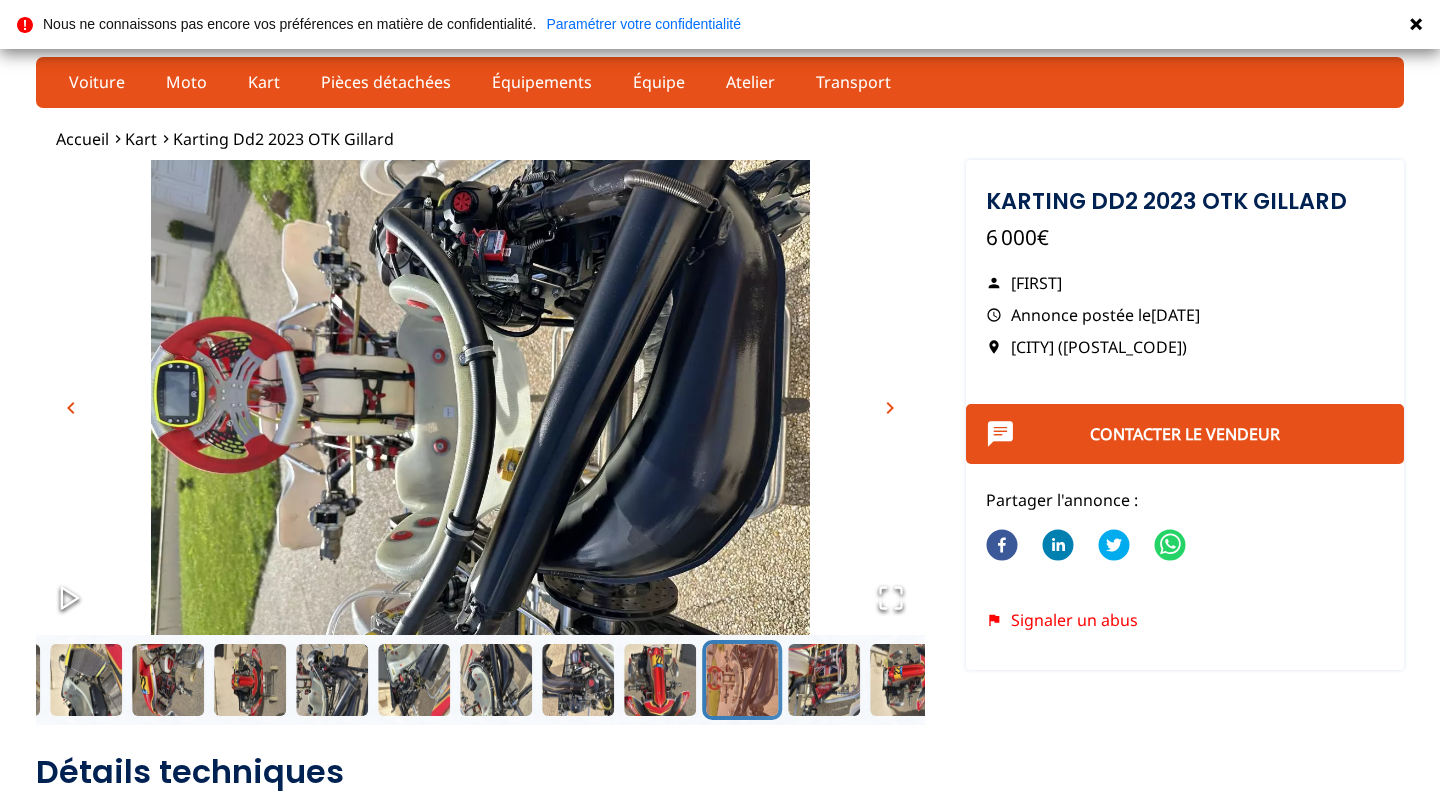 type 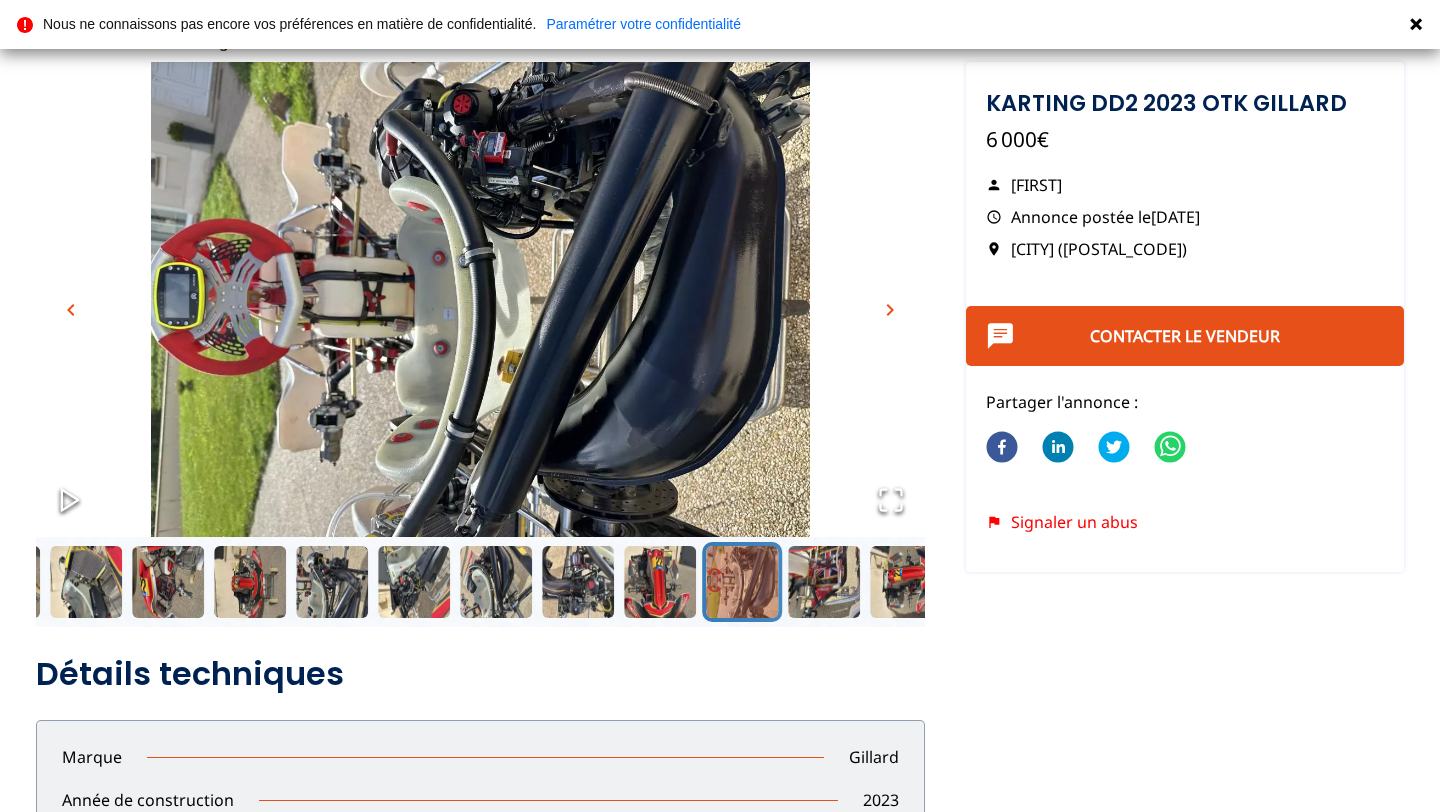 scroll, scrollTop: 0, scrollLeft: 0, axis: both 